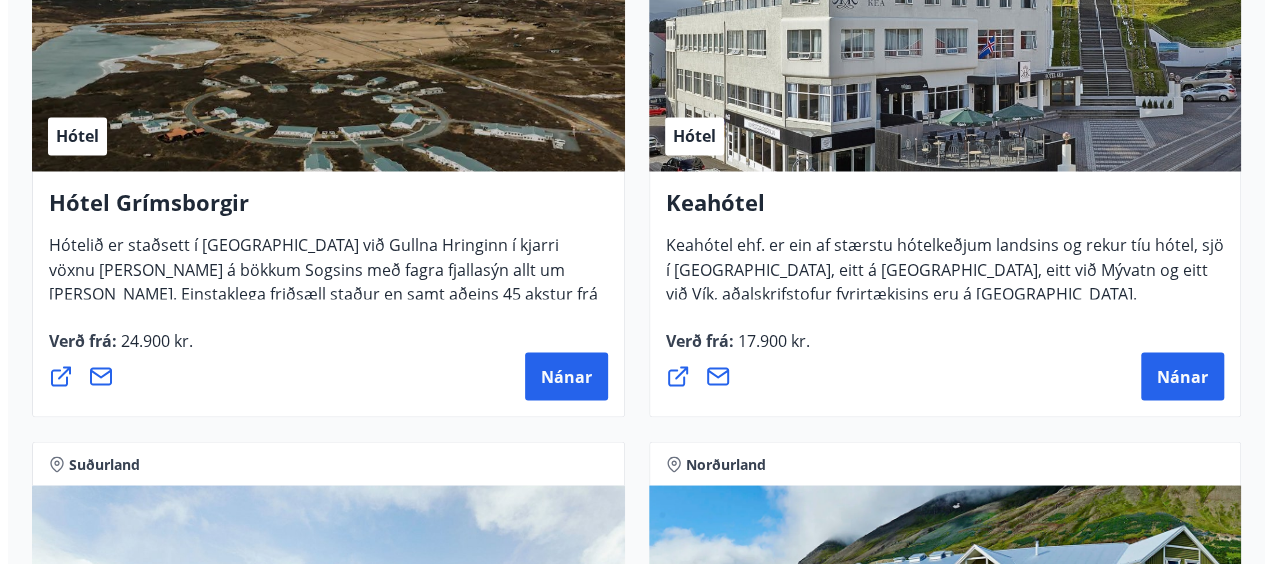 scroll, scrollTop: 1625, scrollLeft: 0, axis: vertical 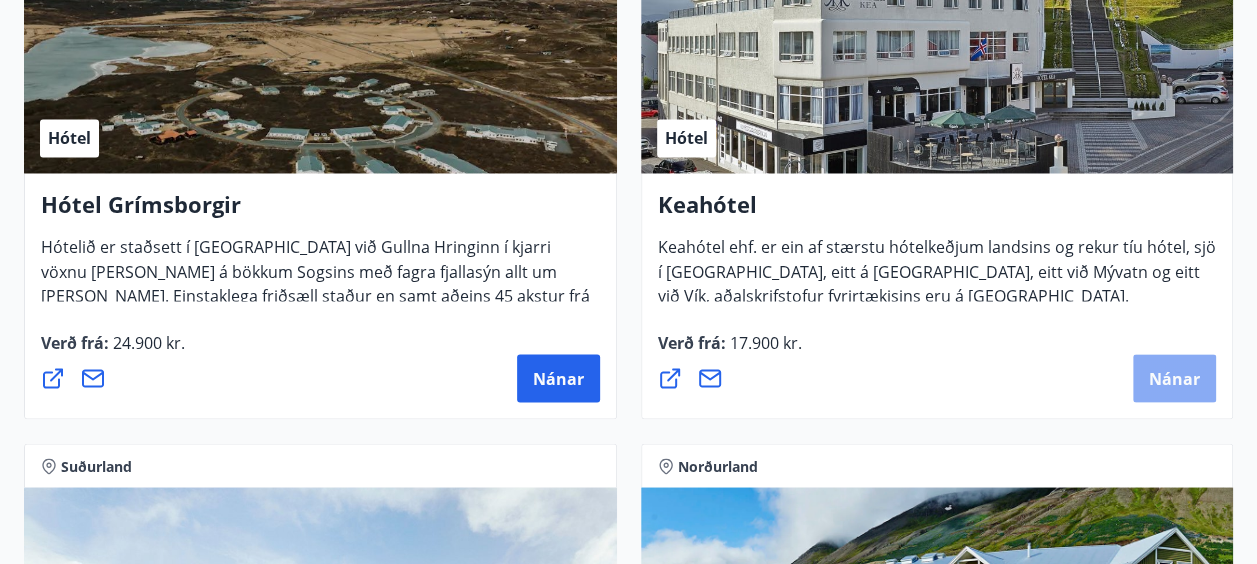 click on "Nánar" at bounding box center [1174, 378] 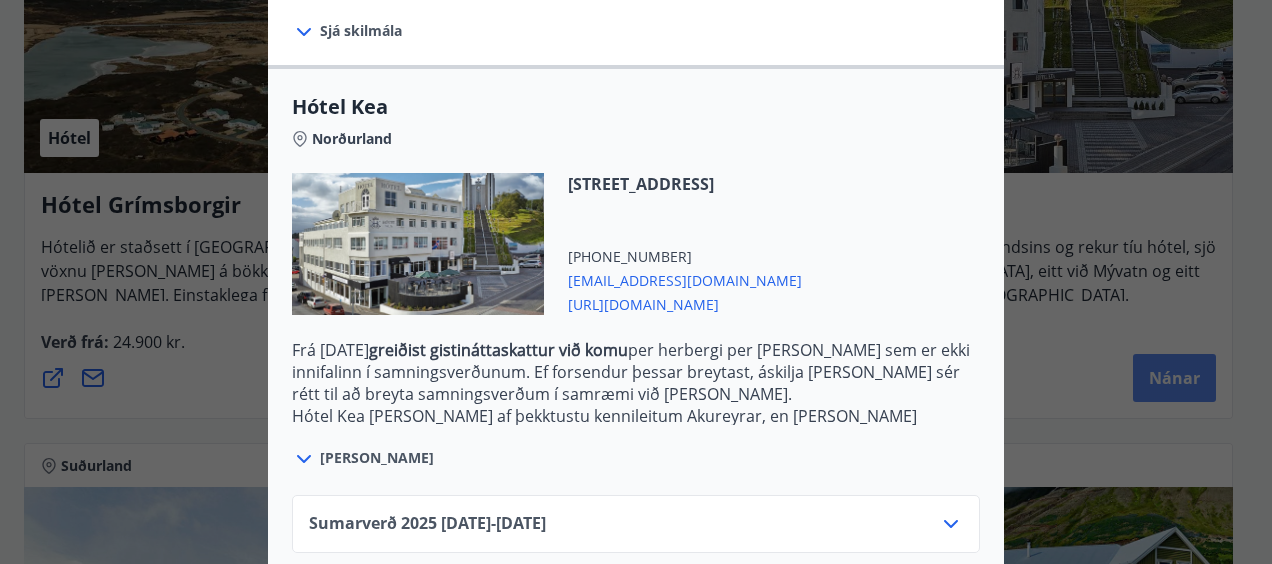 scroll, scrollTop: 576, scrollLeft: 0, axis: vertical 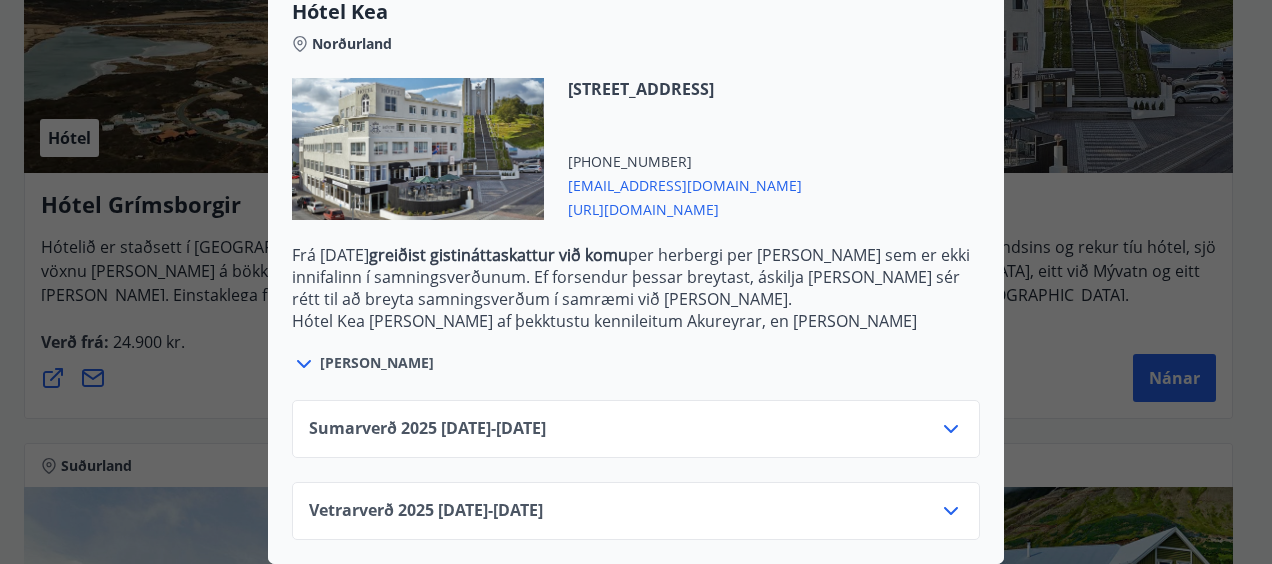click on "[EMAIL_ADDRESS][DOMAIN_NAME]" at bounding box center [685, 184] 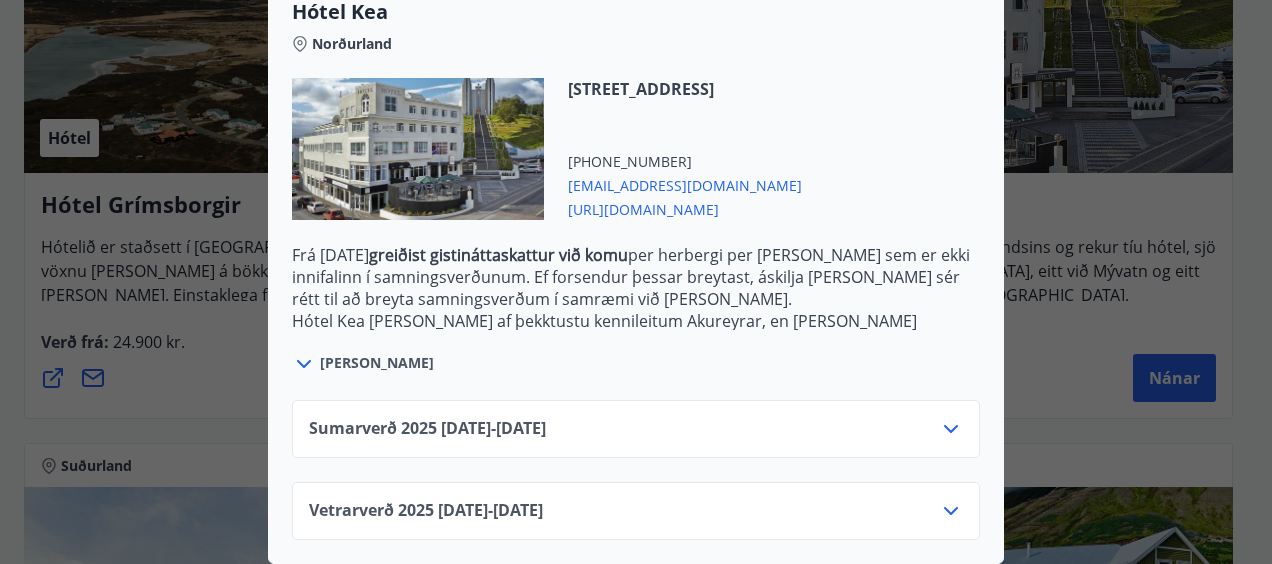 click on "[STREET_ADDRESS] [PHONE_NUMBER] [EMAIL_ADDRESS][DOMAIN_NAME] [URL][DOMAIN_NAME]" at bounding box center (636, 161) 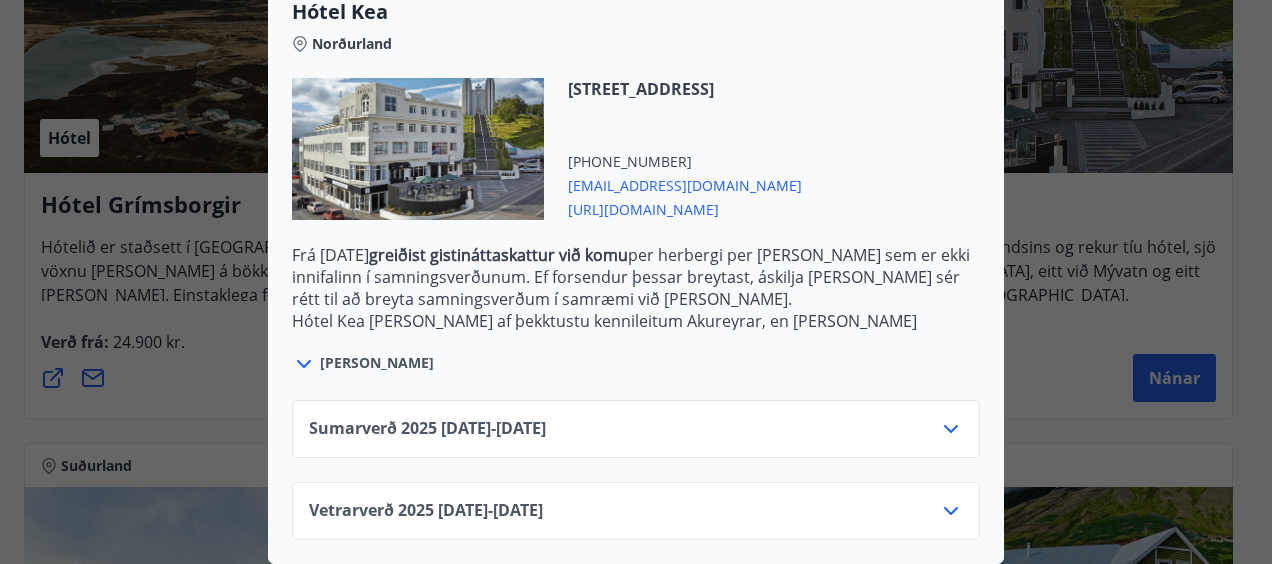 click on "[PERSON_NAME]" at bounding box center (377, 363) 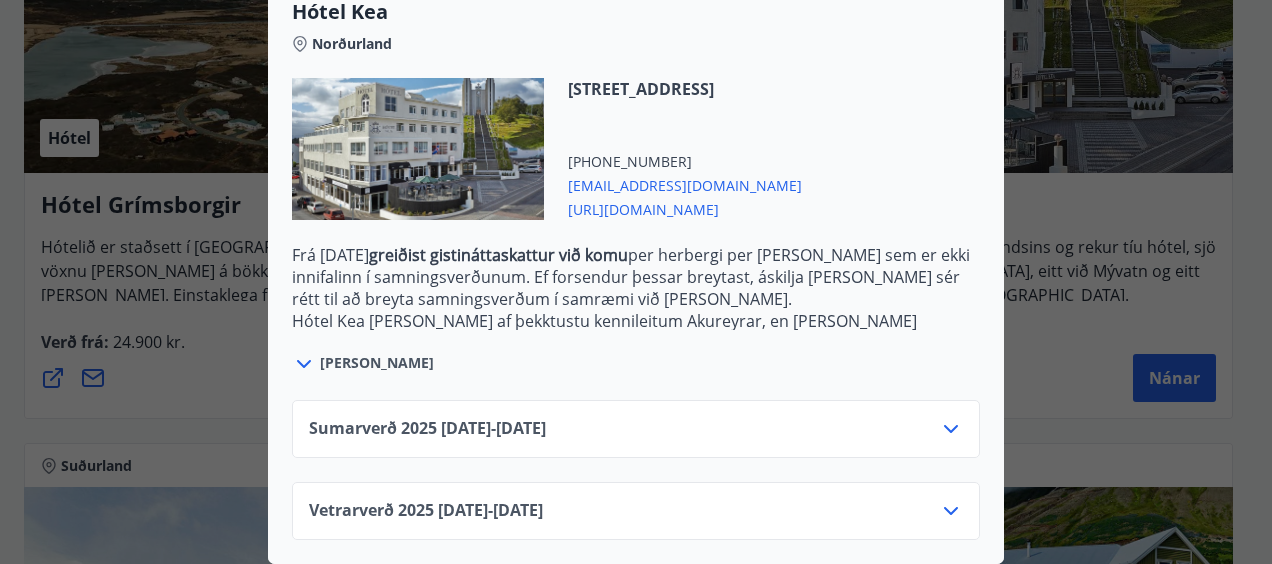 click on "[PERSON_NAME]" at bounding box center (377, 363) 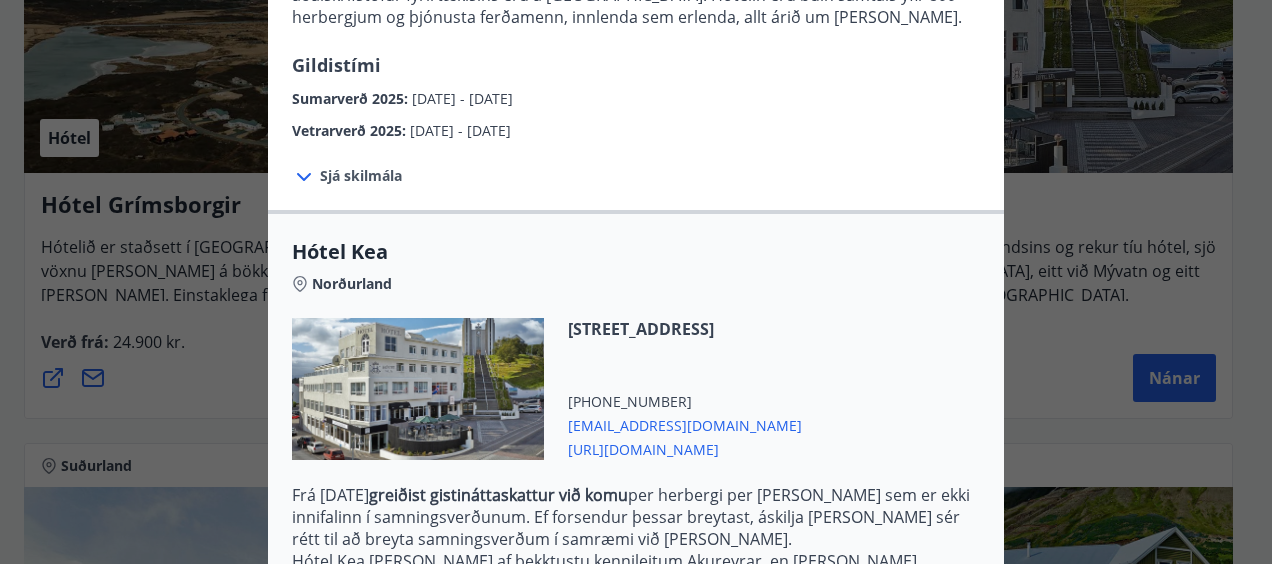 scroll, scrollTop: 321, scrollLeft: 0, axis: vertical 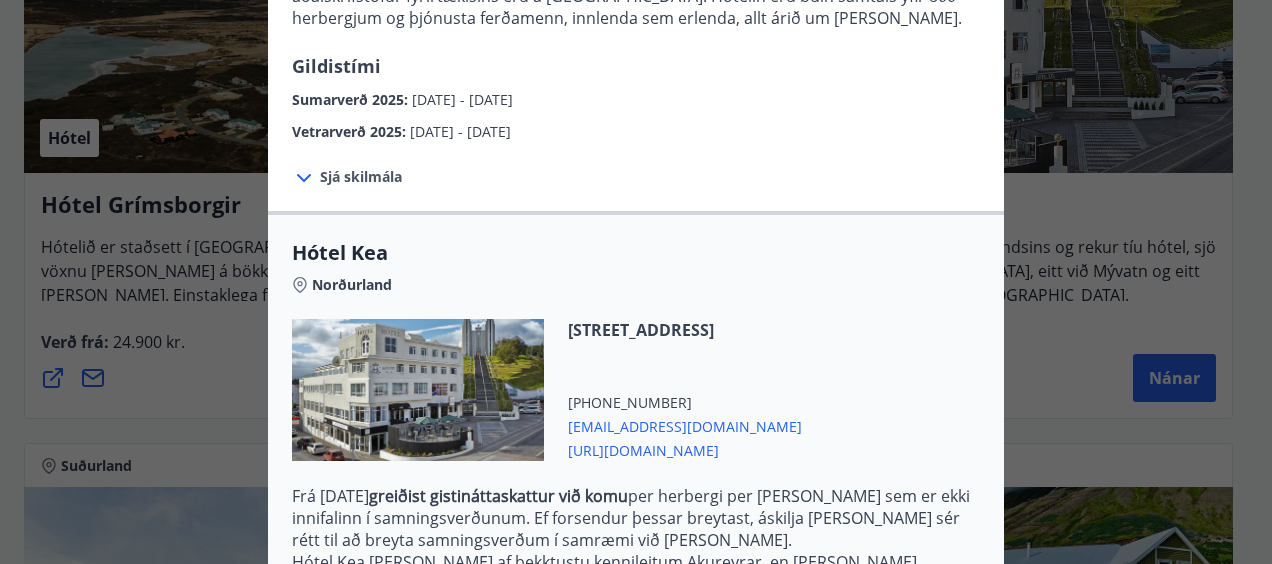 click on "Sjá skilmála" at bounding box center [361, 177] 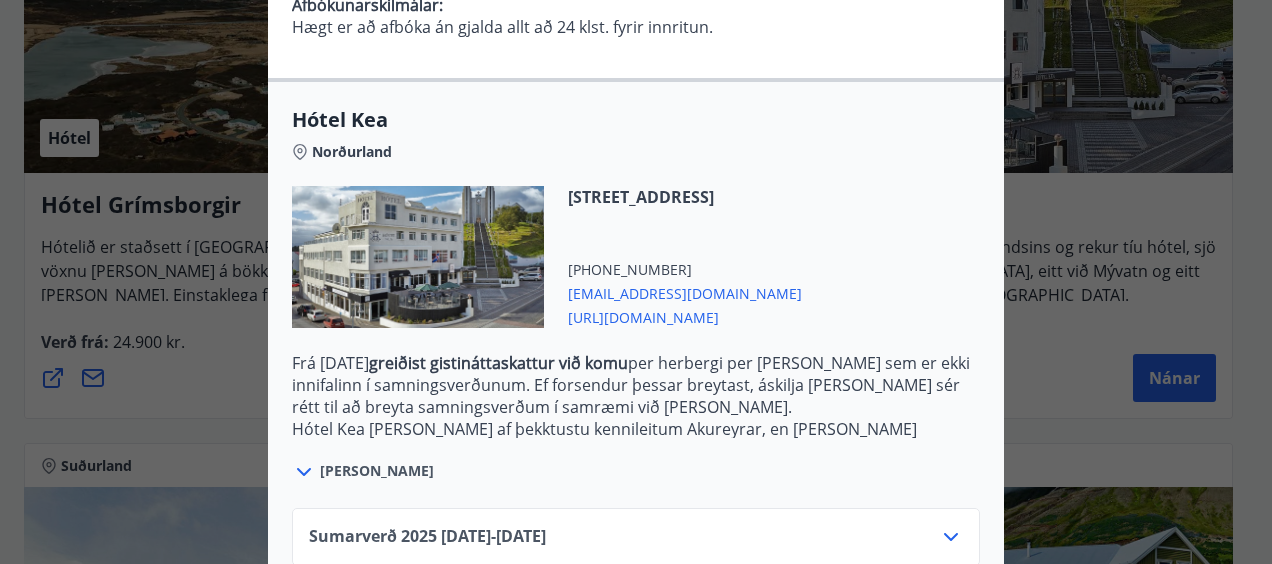 scroll, scrollTop: 756, scrollLeft: 0, axis: vertical 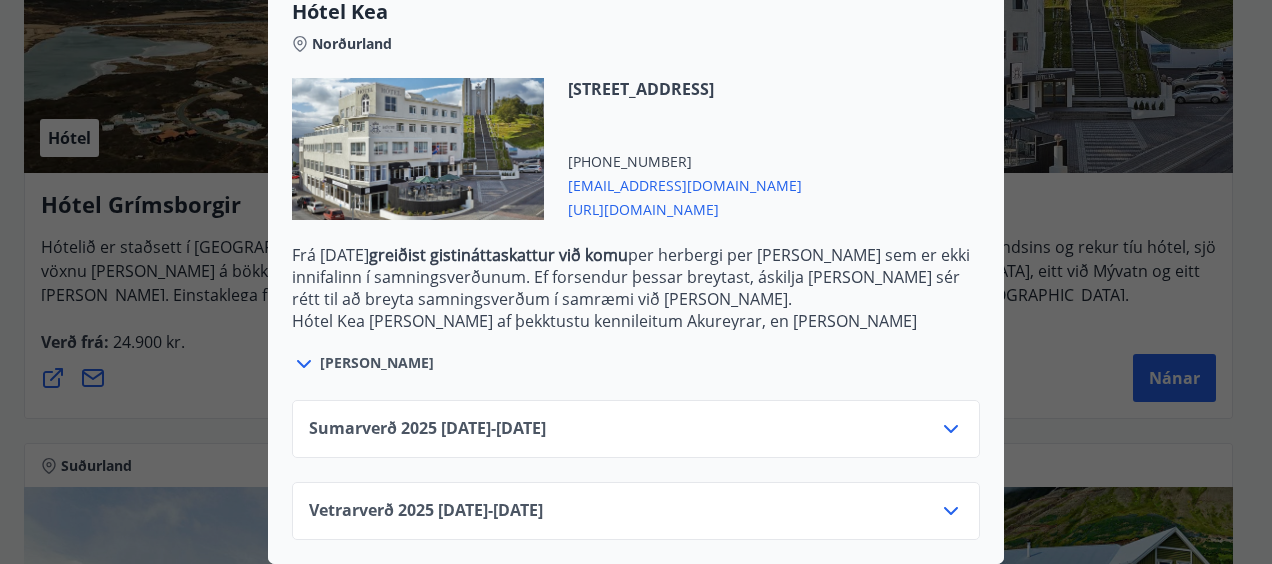 click on "Sumarverð [PHONE_NUMBER][DATE]  -  [DATE]" at bounding box center (427, 429) 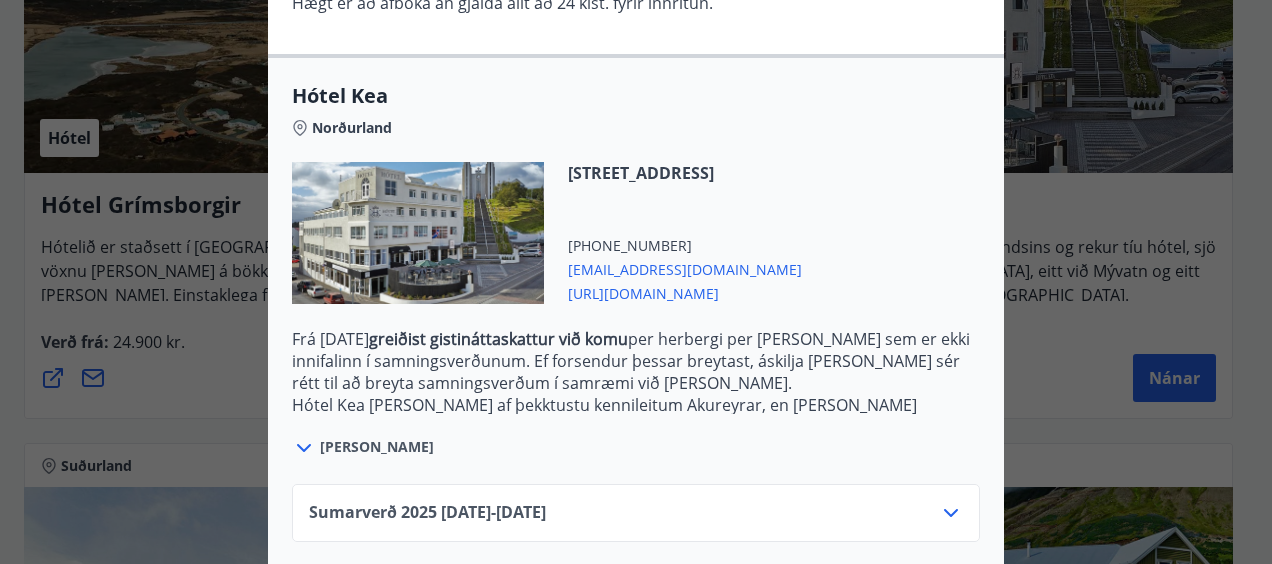scroll, scrollTop: 756, scrollLeft: 0, axis: vertical 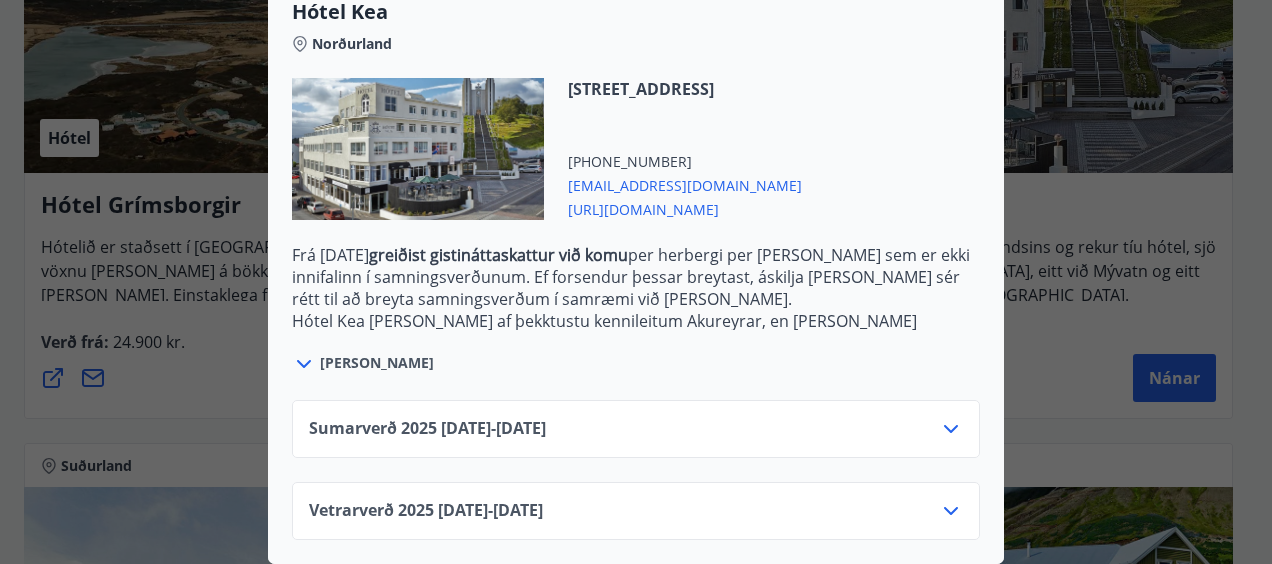 click 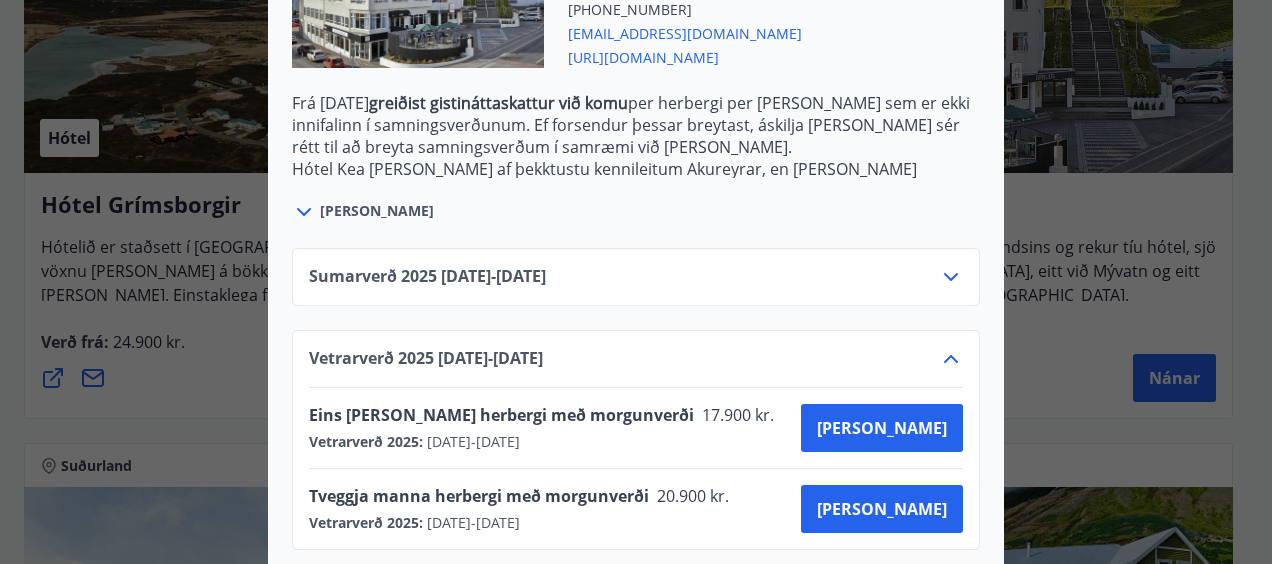 scroll, scrollTop: 917, scrollLeft: 0, axis: vertical 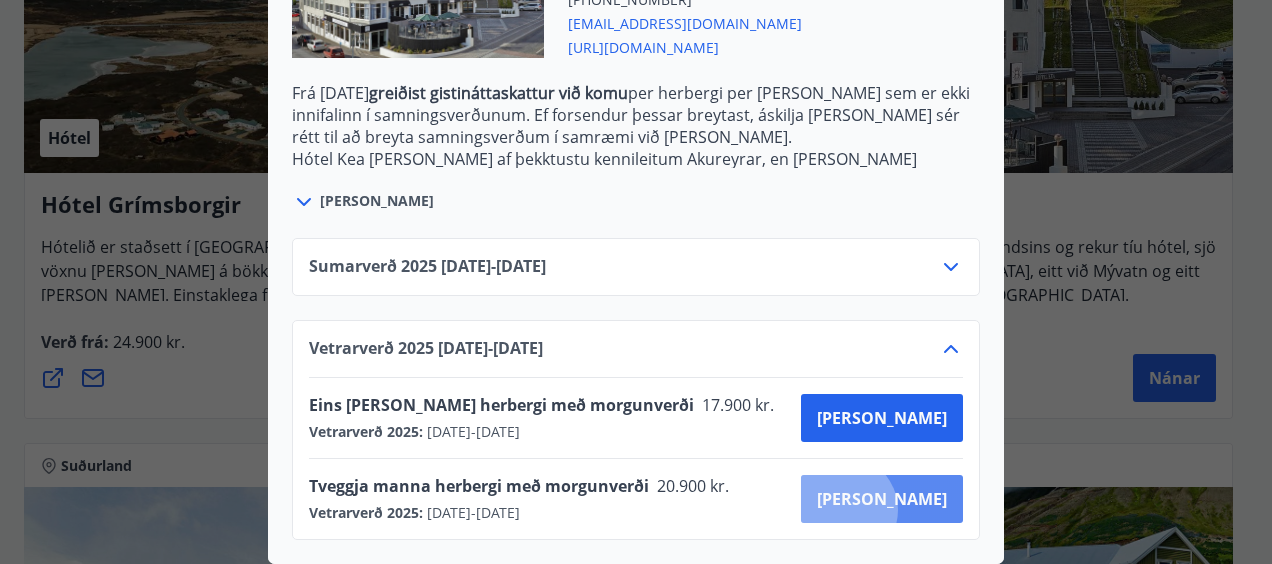 click on "[PERSON_NAME]" at bounding box center (882, 499) 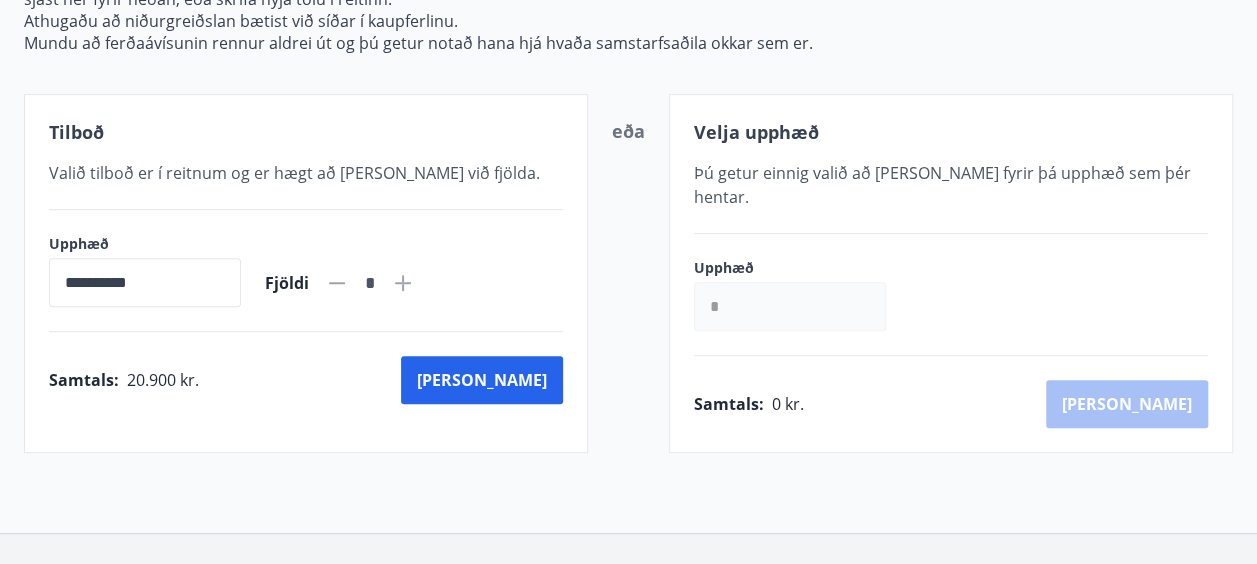 scroll, scrollTop: 418, scrollLeft: 0, axis: vertical 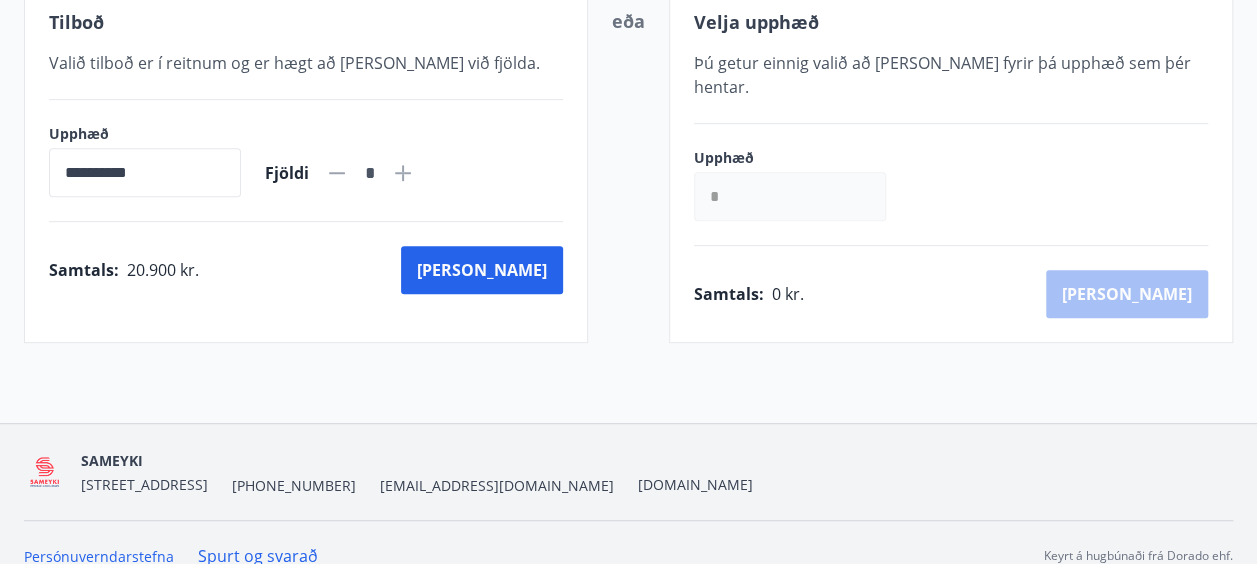 click 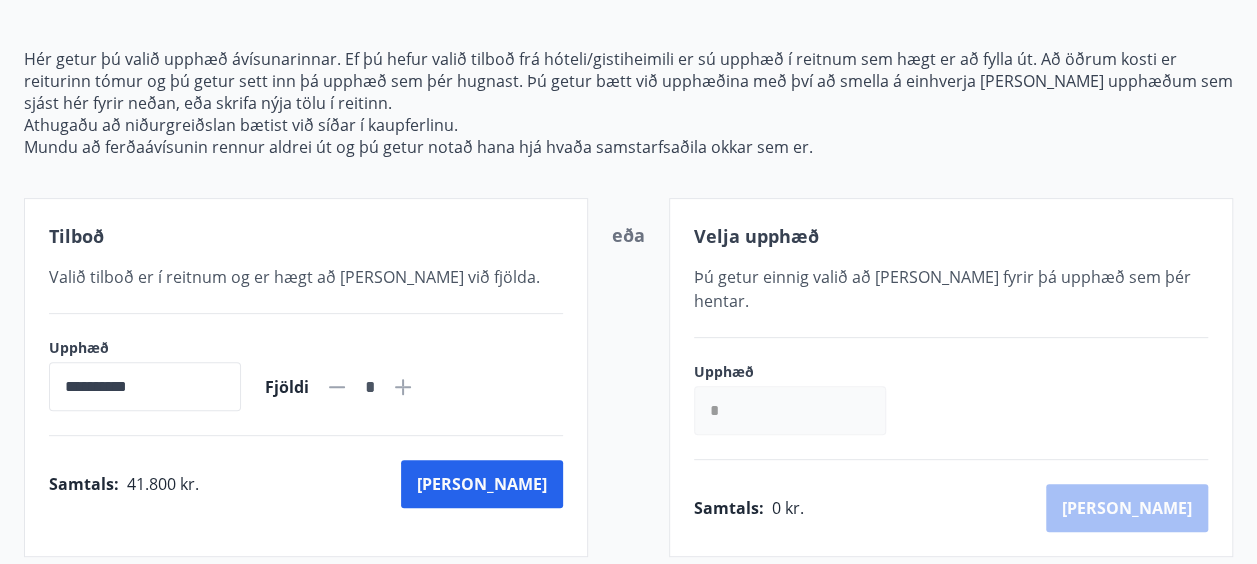 scroll, scrollTop: 418, scrollLeft: 0, axis: vertical 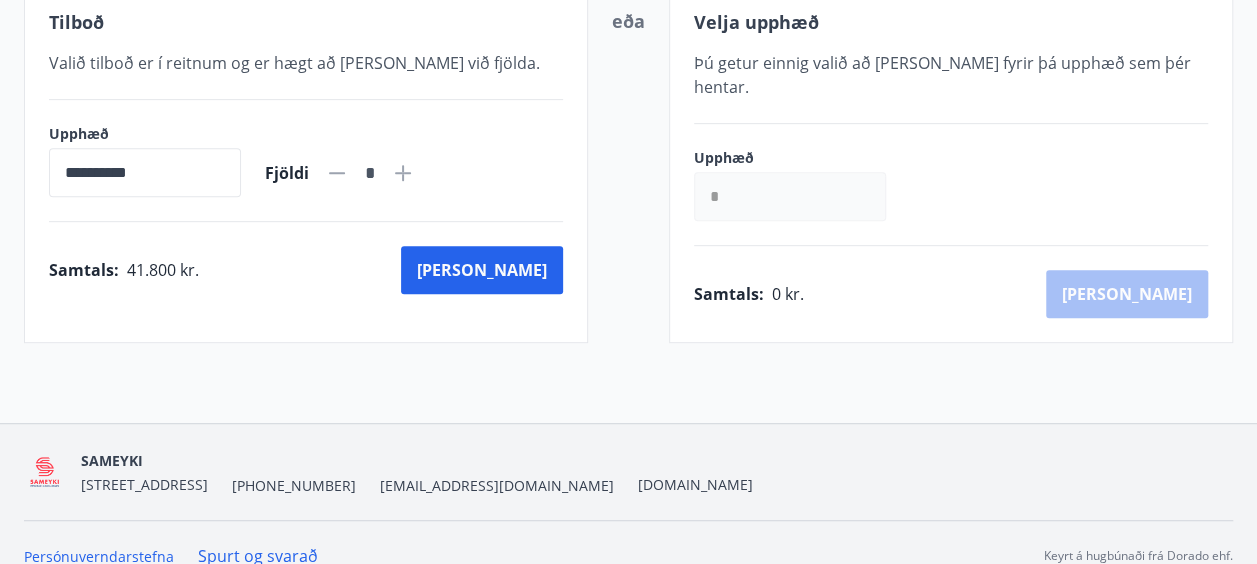 click on "Spurt og svarað" at bounding box center (258, 556) 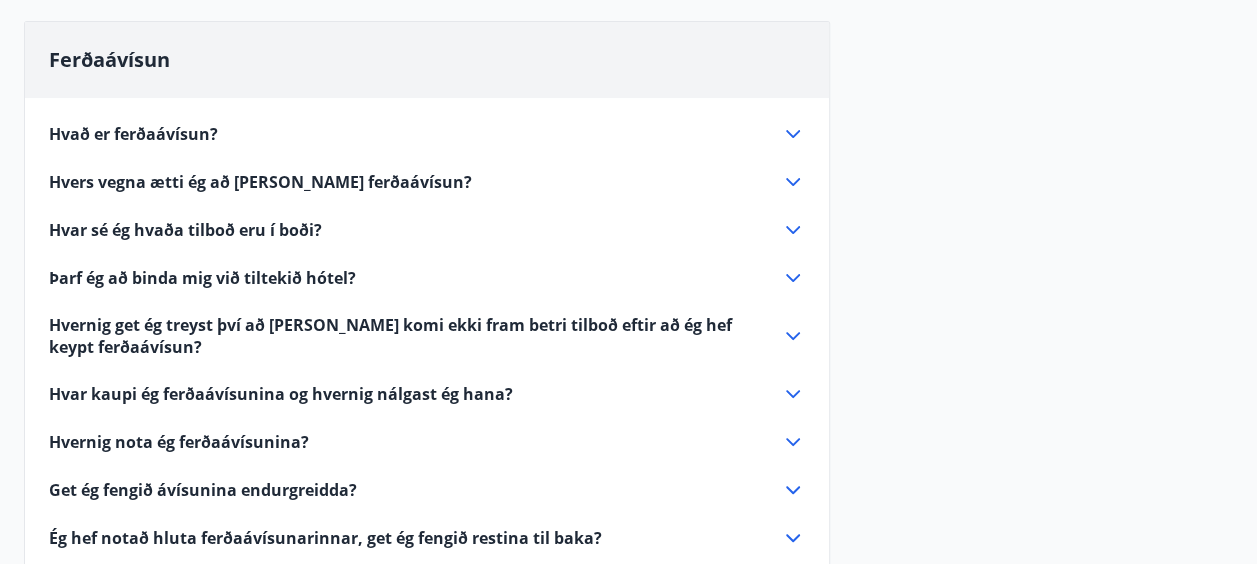 scroll, scrollTop: 194, scrollLeft: 0, axis: vertical 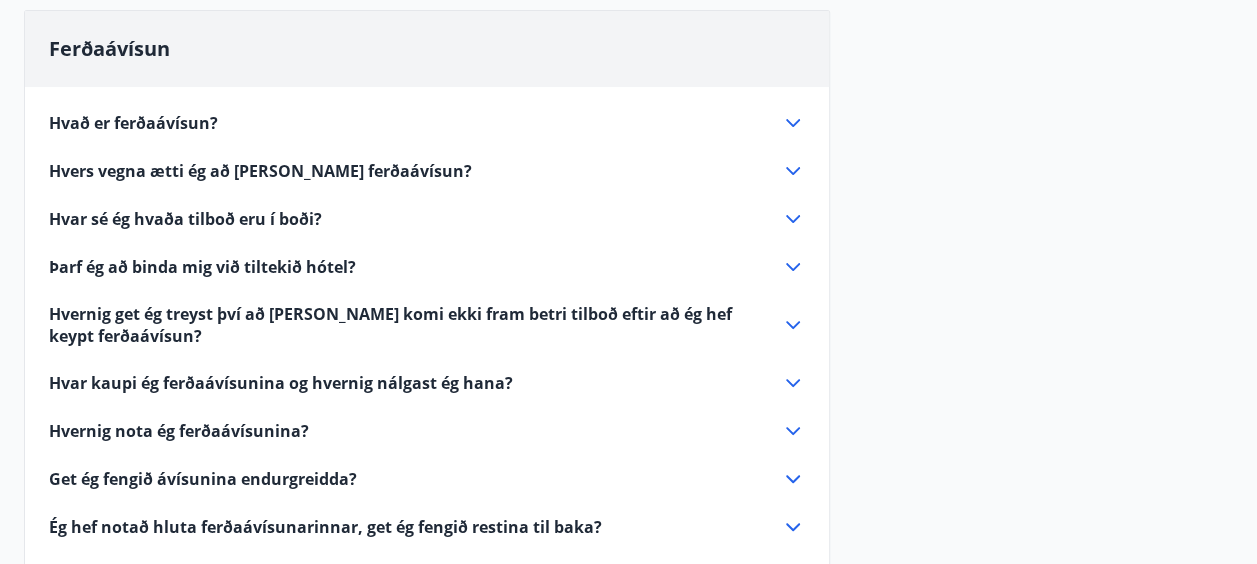 click on "Hvers vegna ætti ég að [PERSON_NAME] ferðaávísun?" at bounding box center [260, 171] 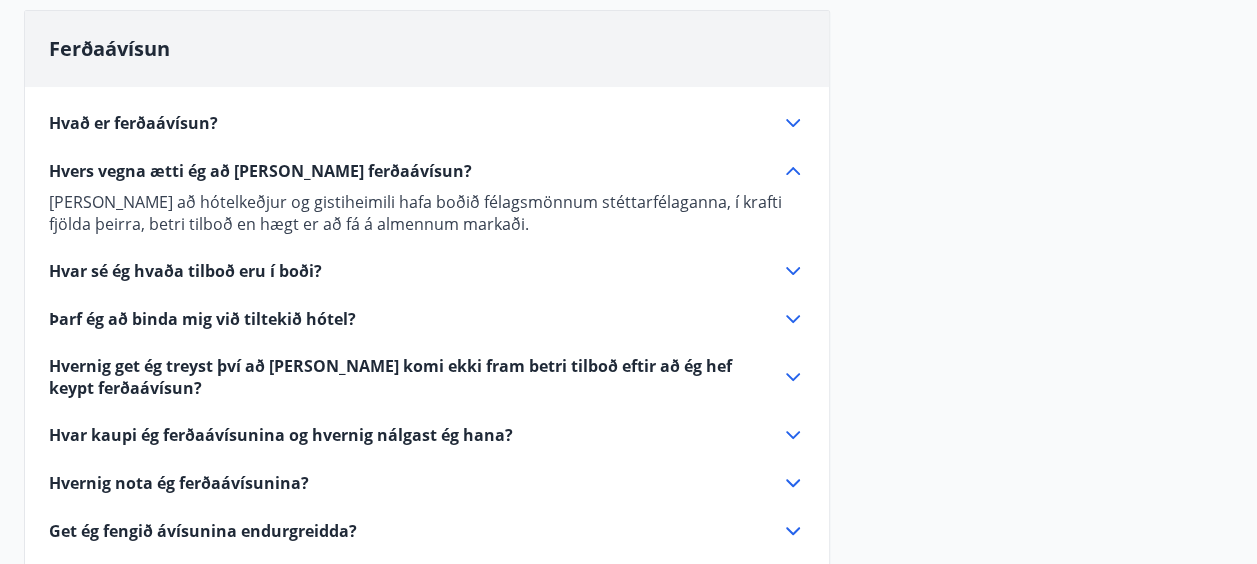 click on "Hvað er ferðaávísun?" at bounding box center (133, 123) 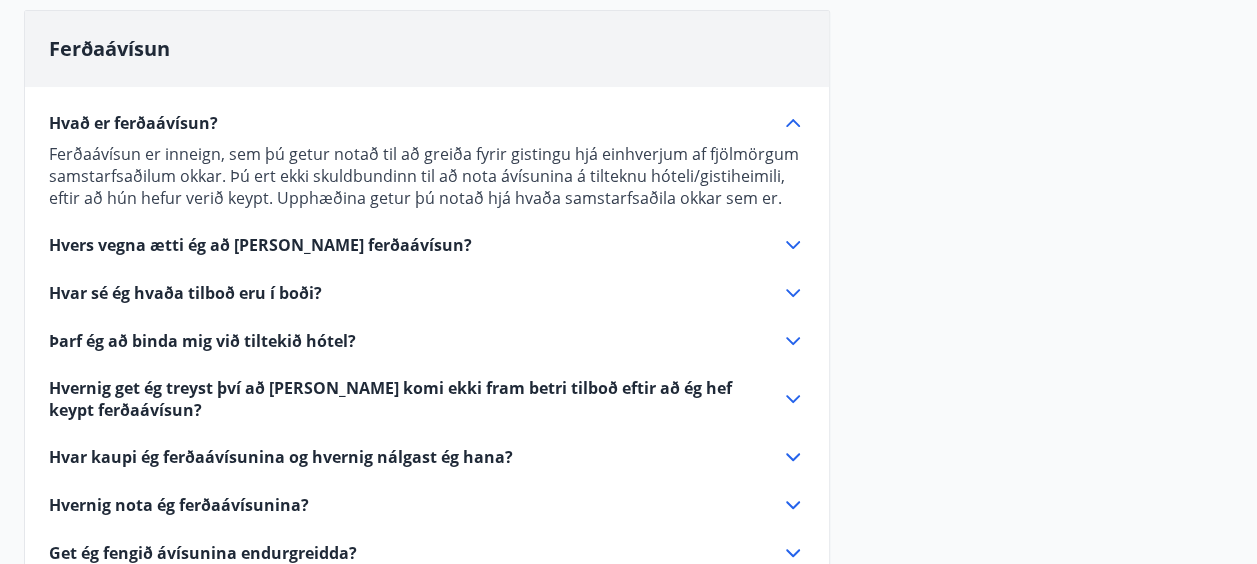 click on "Hvers vegna ætti ég að [PERSON_NAME] ferðaávísun?" at bounding box center (260, 245) 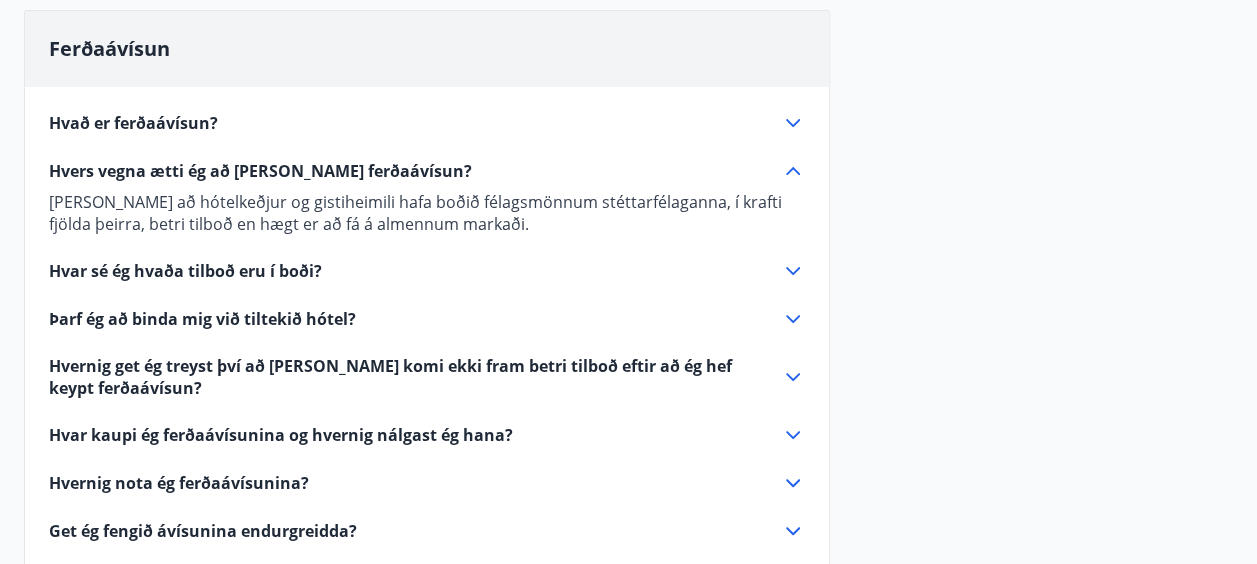 click on "Hvar sé ég hvaða tilboð eru í boði?" at bounding box center (185, 271) 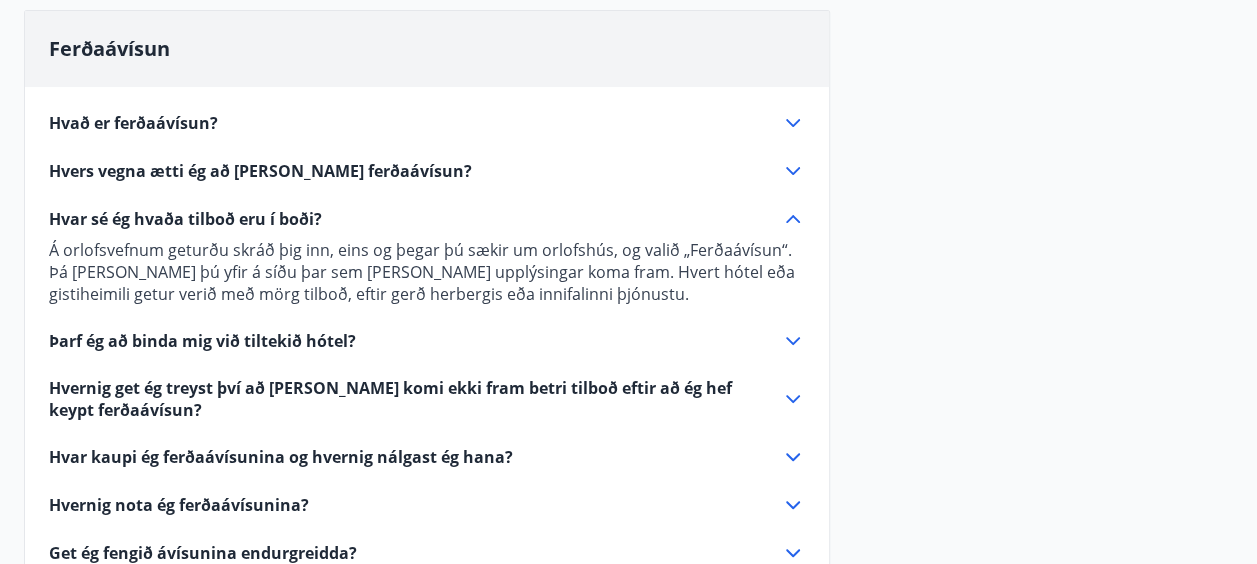 click on "Þarf ég að binda mig við tiltekið hótel?" at bounding box center [202, 341] 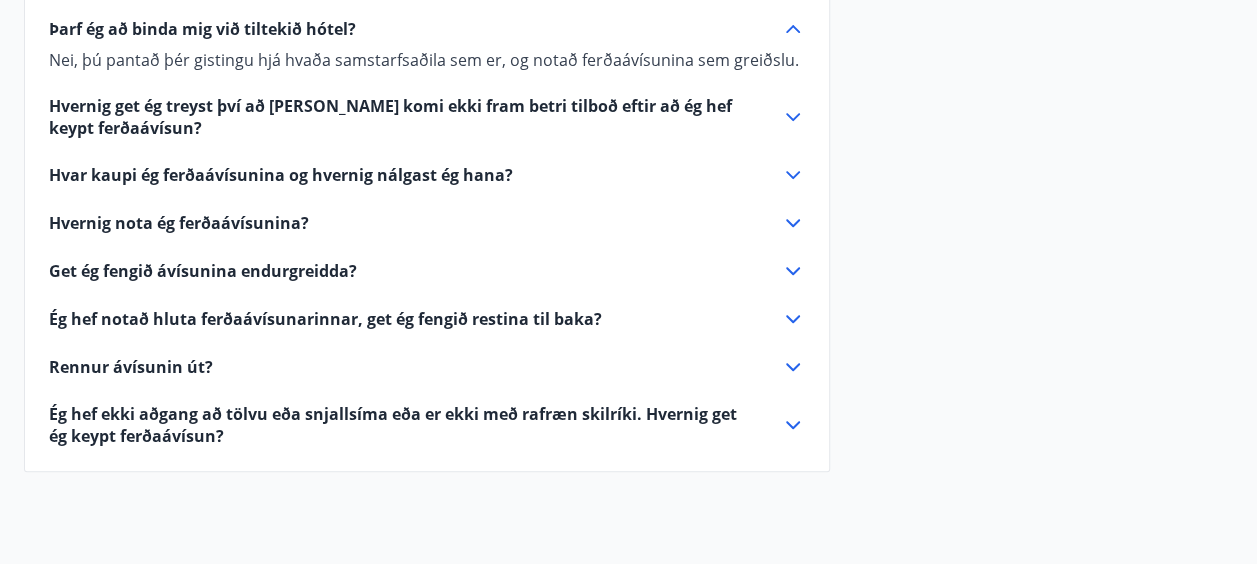 scroll, scrollTop: 432, scrollLeft: 0, axis: vertical 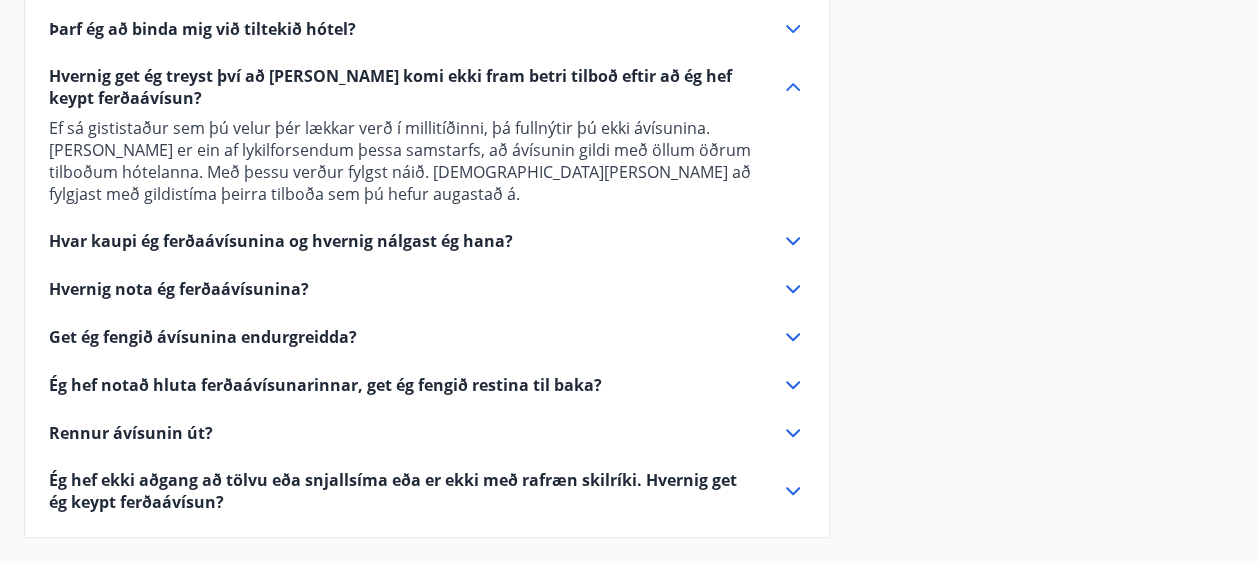 click on "Hvar kaupi ég ferðaávísunina og hvernig nálgast ég hana?" at bounding box center [281, 241] 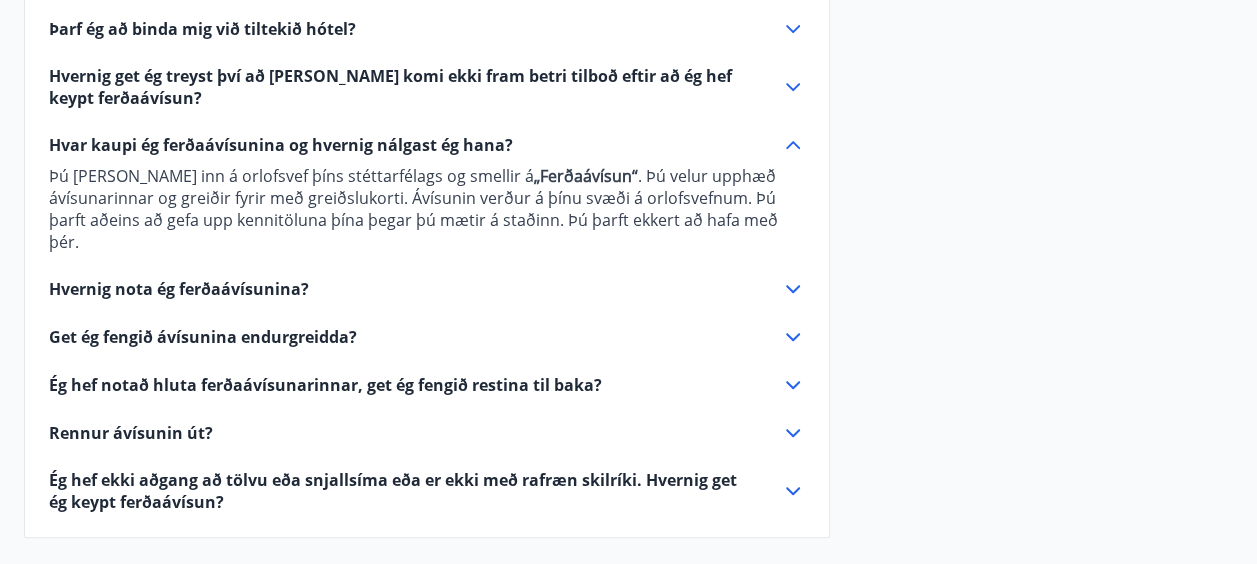 click on "Hvernig nota ég ferðaávísunina?" at bounding box center (179, 289) 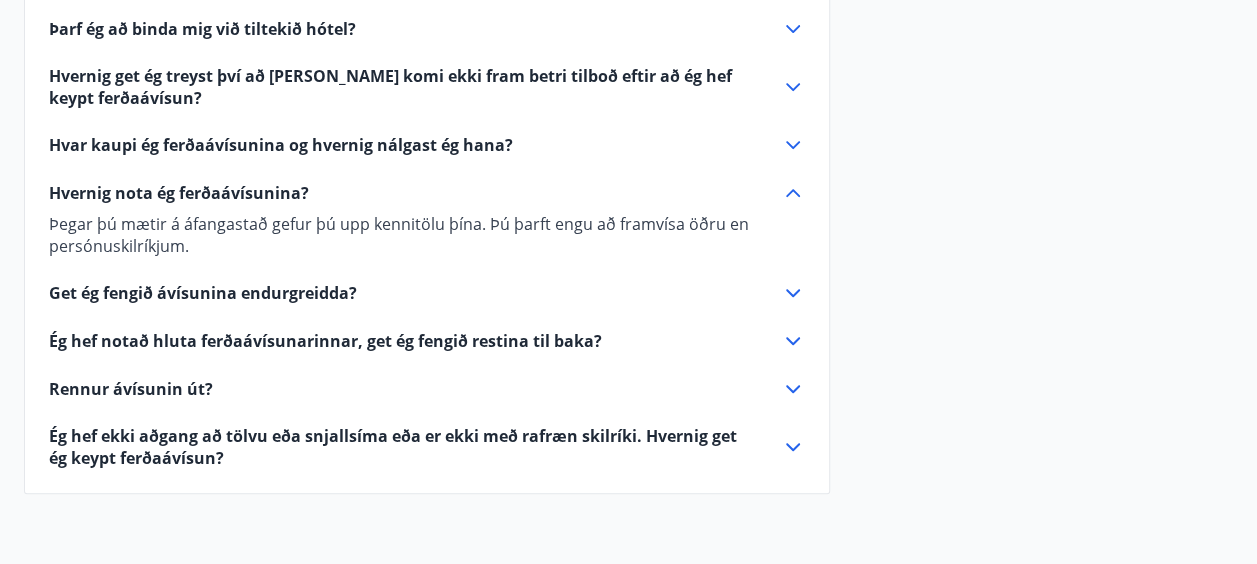 click on "Get ég fengið ávísunina endurgreidda?" at bounding box center [203, 293] 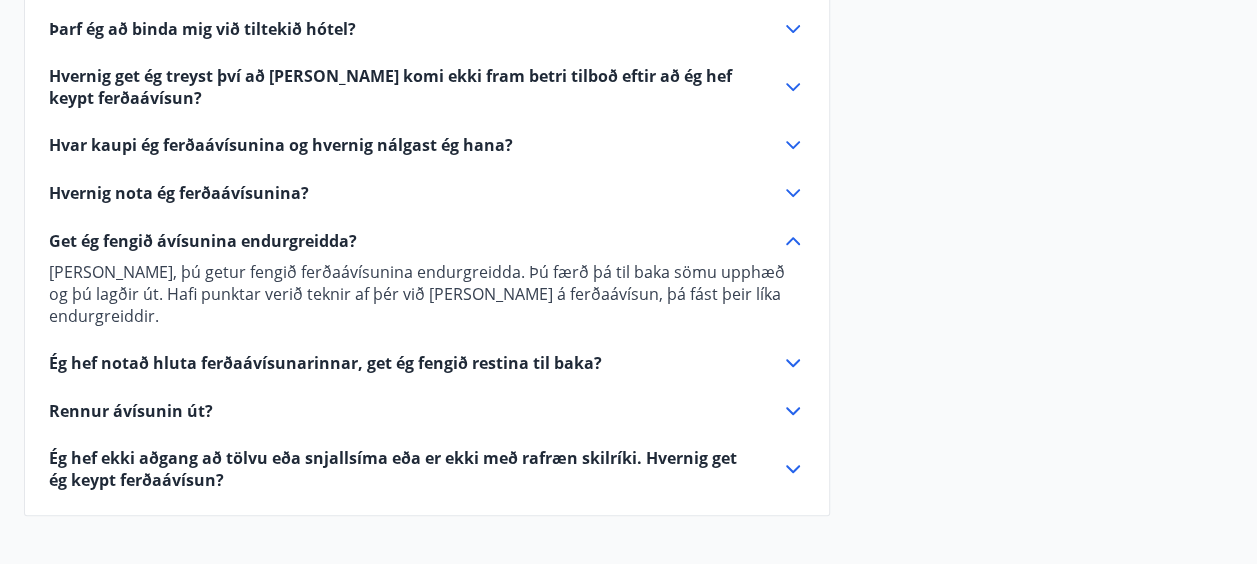 click on "Ég hef ekki aðgang að tölvu eða snjallsíma eða er ekki með rafræn skilríki. Hvernig get ég keypt ferðaávísun?" at bounding box center [403, 469] 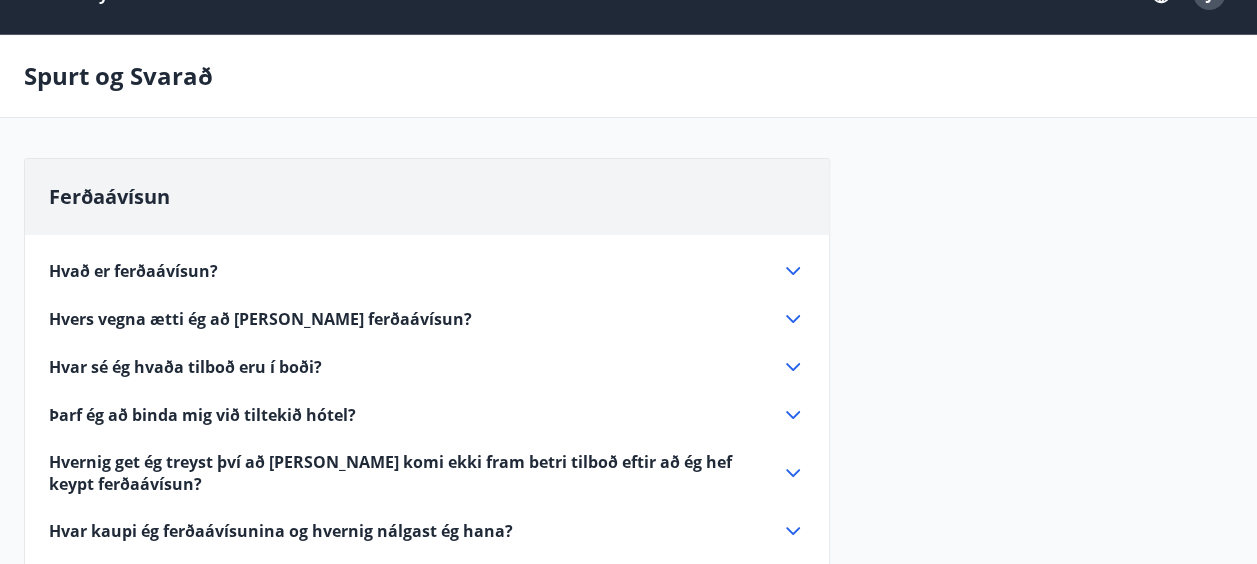 scroll, scrollTop: 0, scrollLeft: 0, axis: both 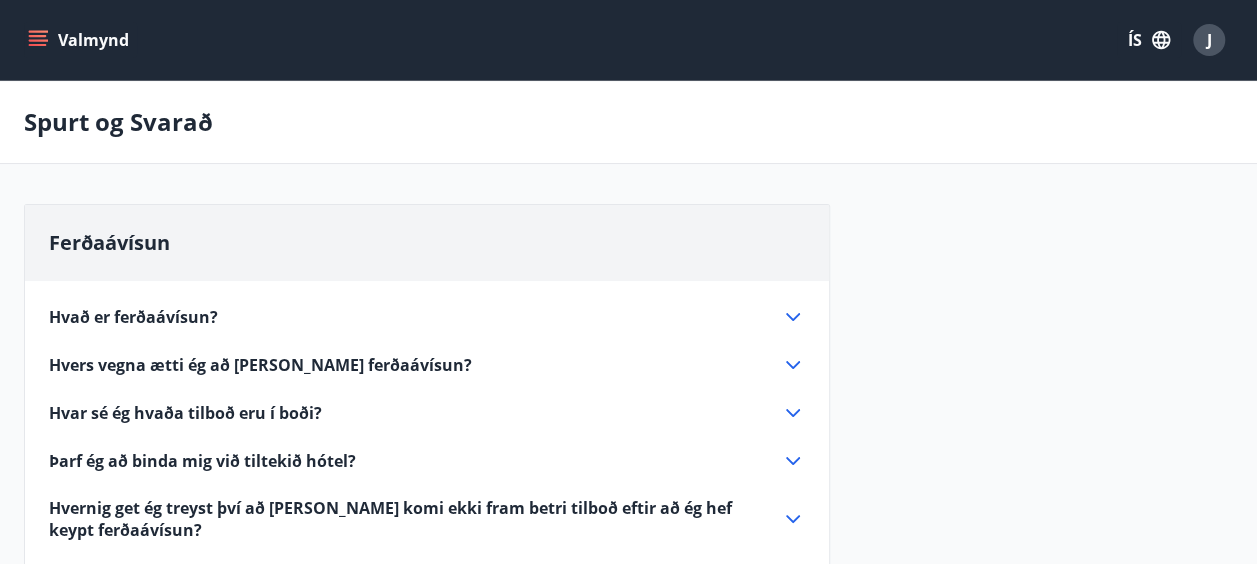 click on "Þarf ég að binda mig við tiltekið hótel?" at bounding box center (202, 461) 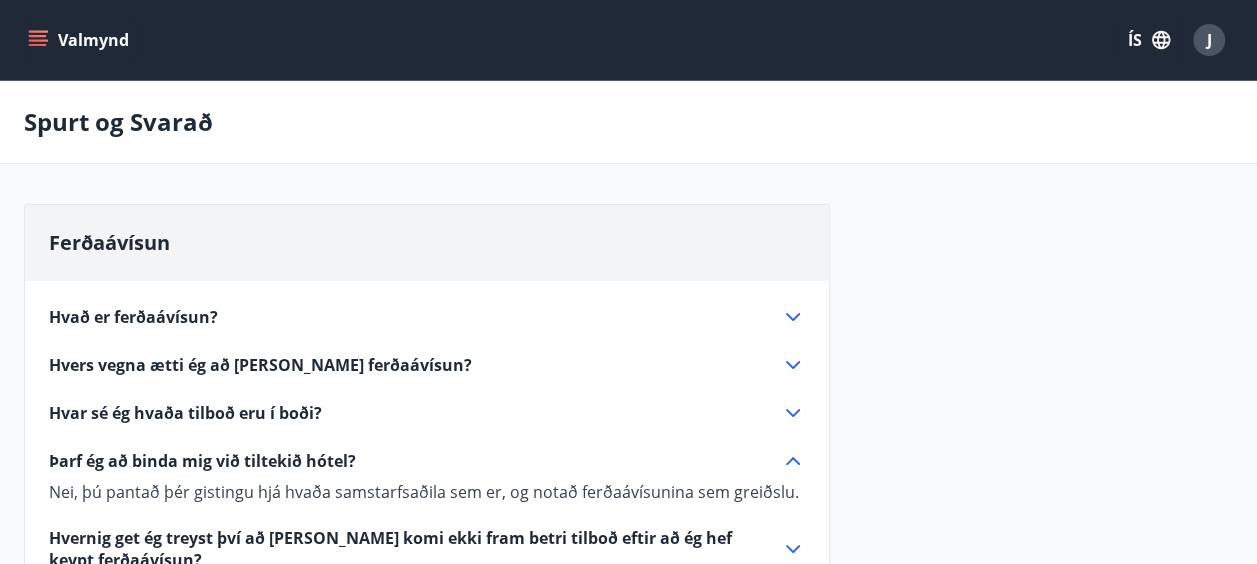 click on "Þarf ég að binda mig við tiltekið hótel?" at bounding box center [202, 461] 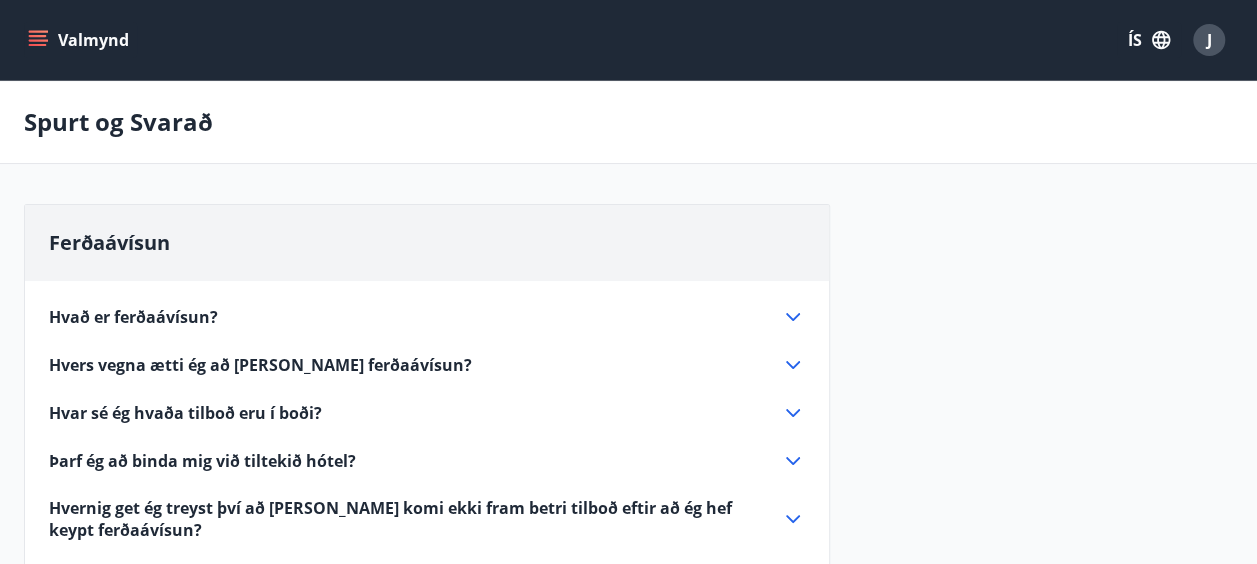 click on "Þarf ég að binda mig við tiltekið hótel?" at bounding box center [202, 461] 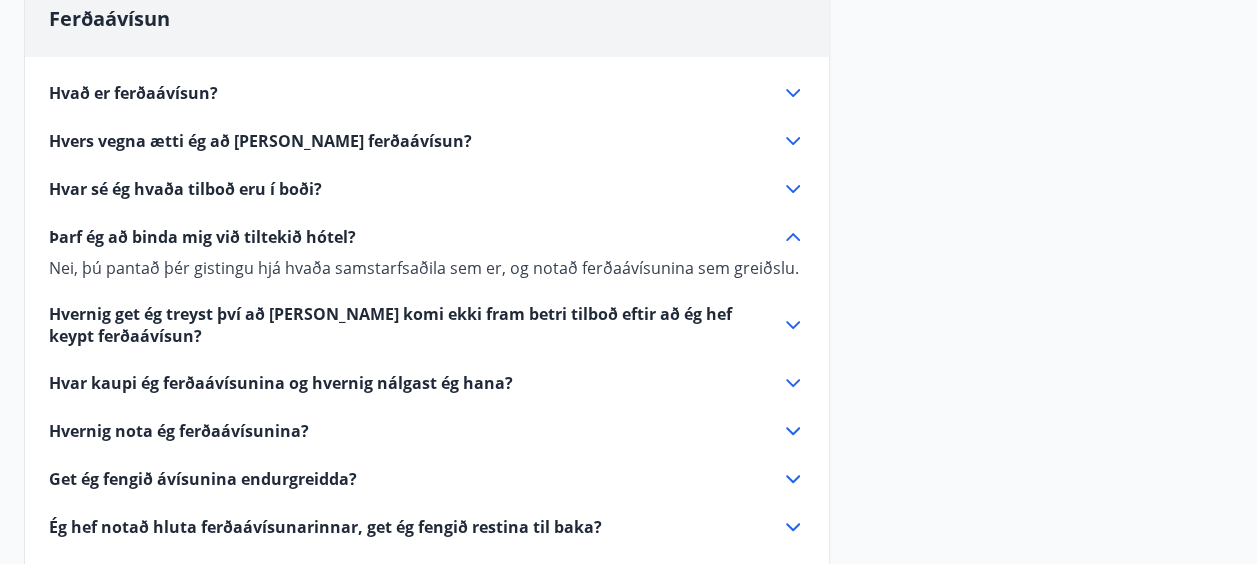 scroll, scrollTop: 230, scrollLeft: 0, axis: vertical 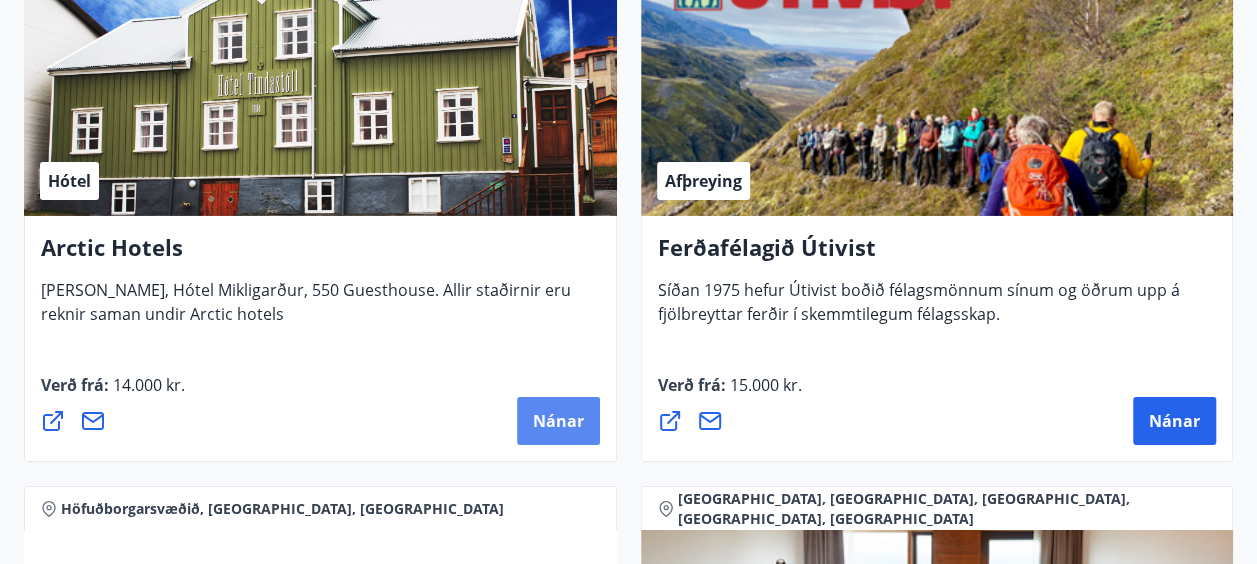click on "Nánar" at bounding box center (558, 421) 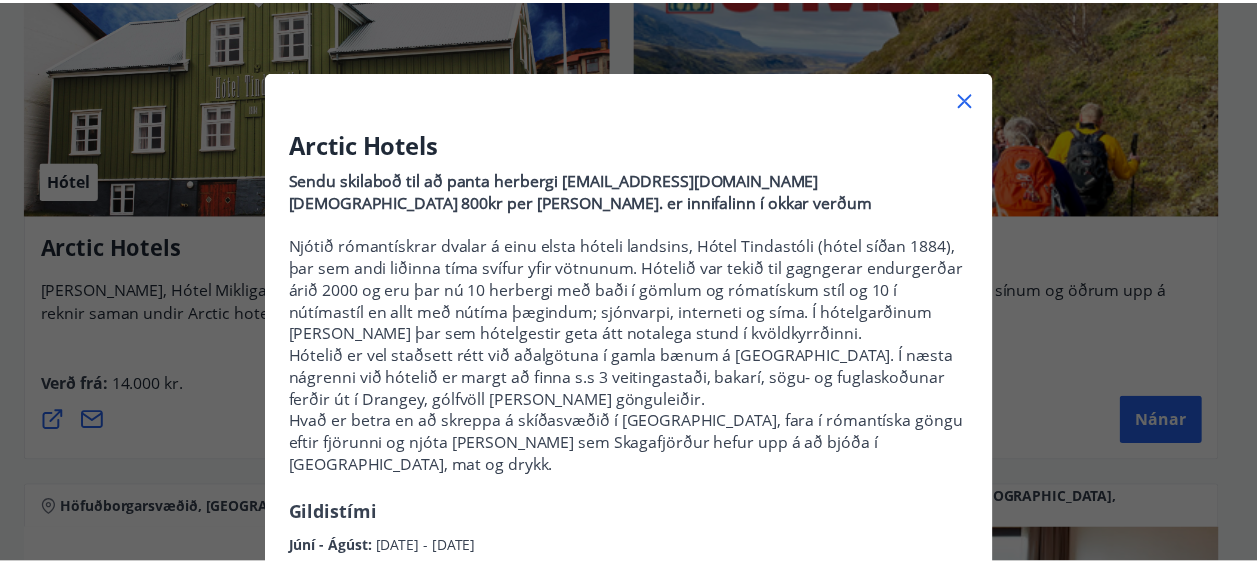 scroll, scrollTop: 0, scrollLeft: 0, axis: both 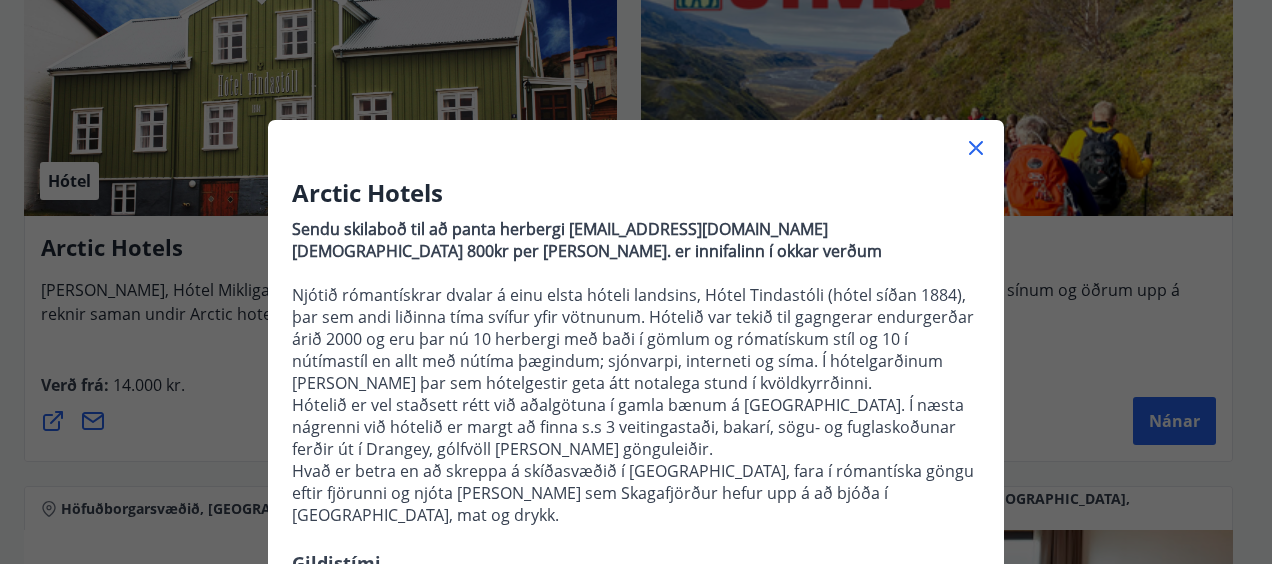 click 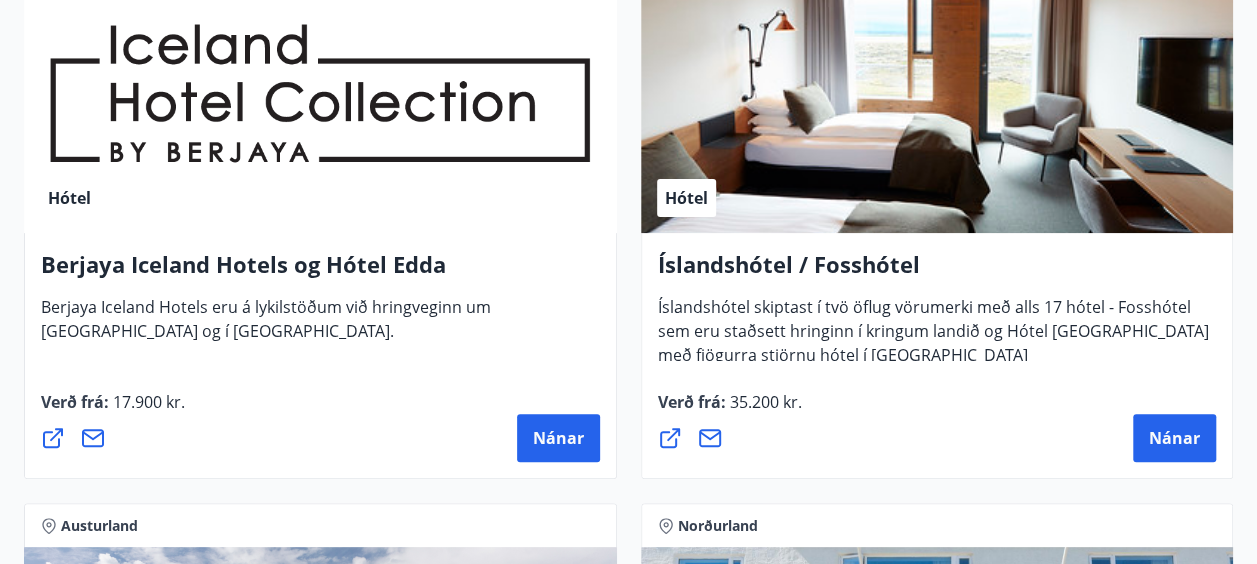 scroll, scrollTop: 3817, scrollLeft: 0, axis: vertical 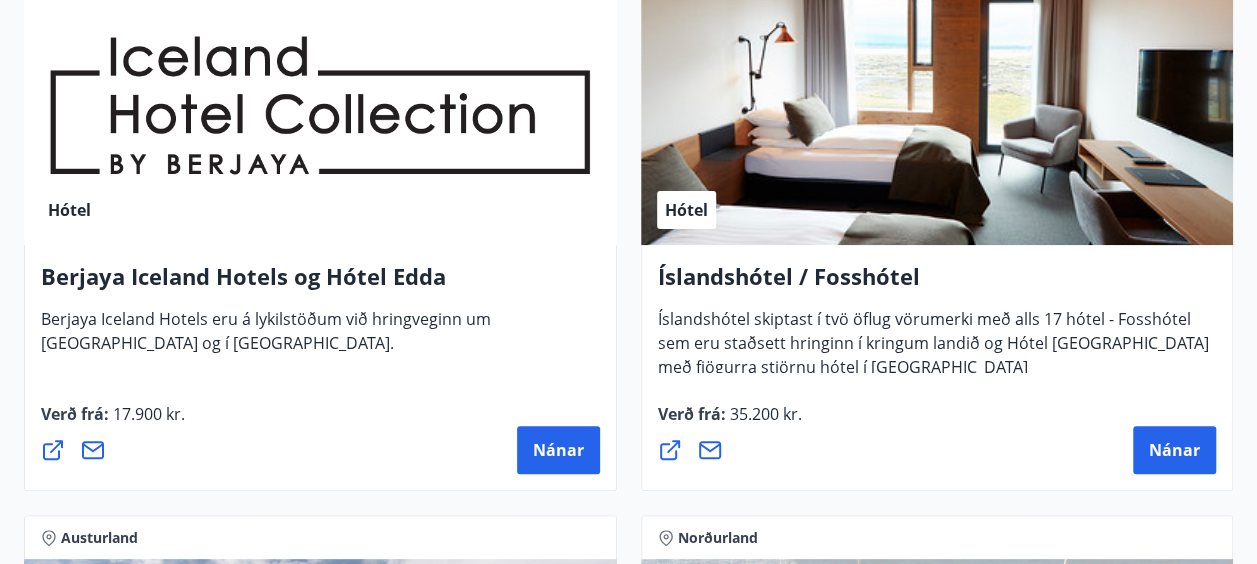 click on "Íslandshótel / Fosshótel" at bounding box center (937, 284) 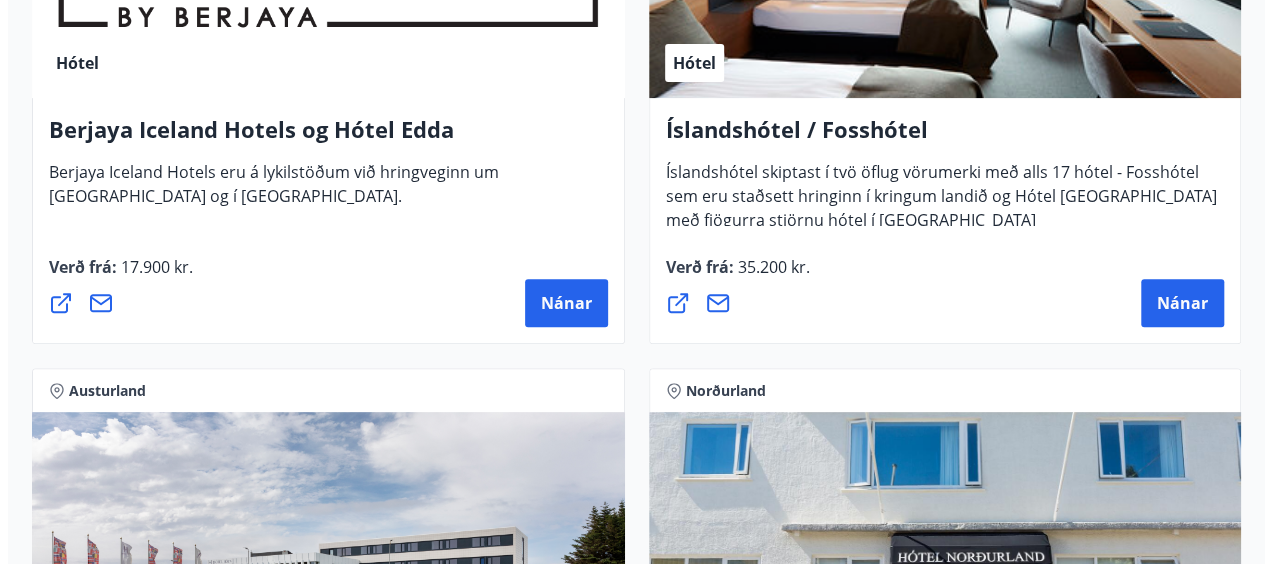 scroll, scrollTop: 3960, scrollLeft: 0, axis: vertical 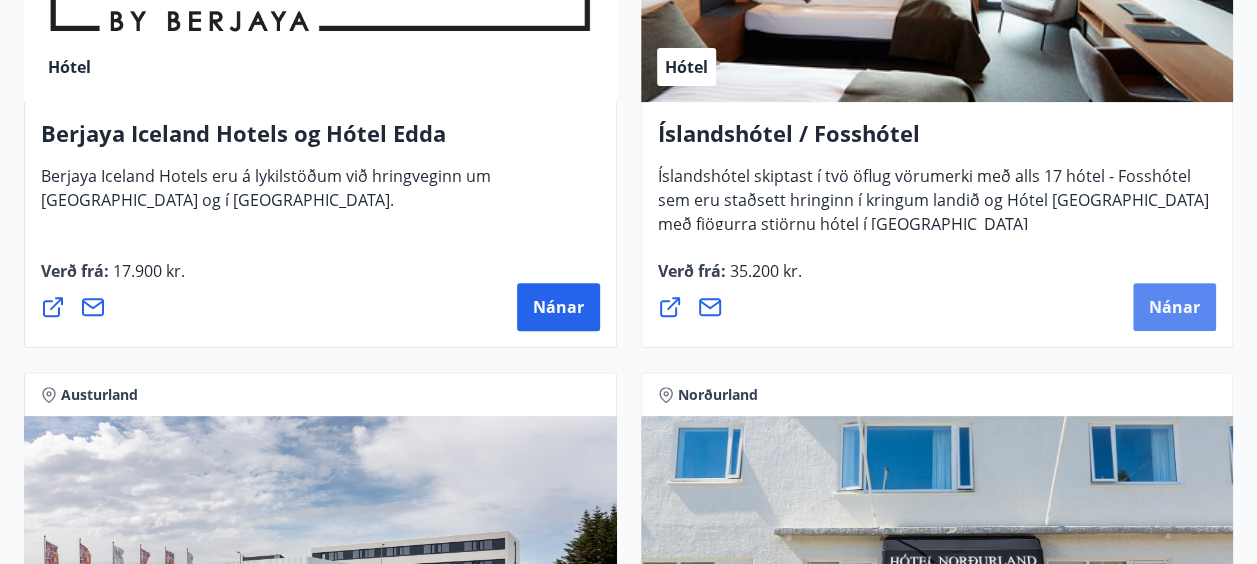 click on "Nánar" at bounding box center (1174, 307) 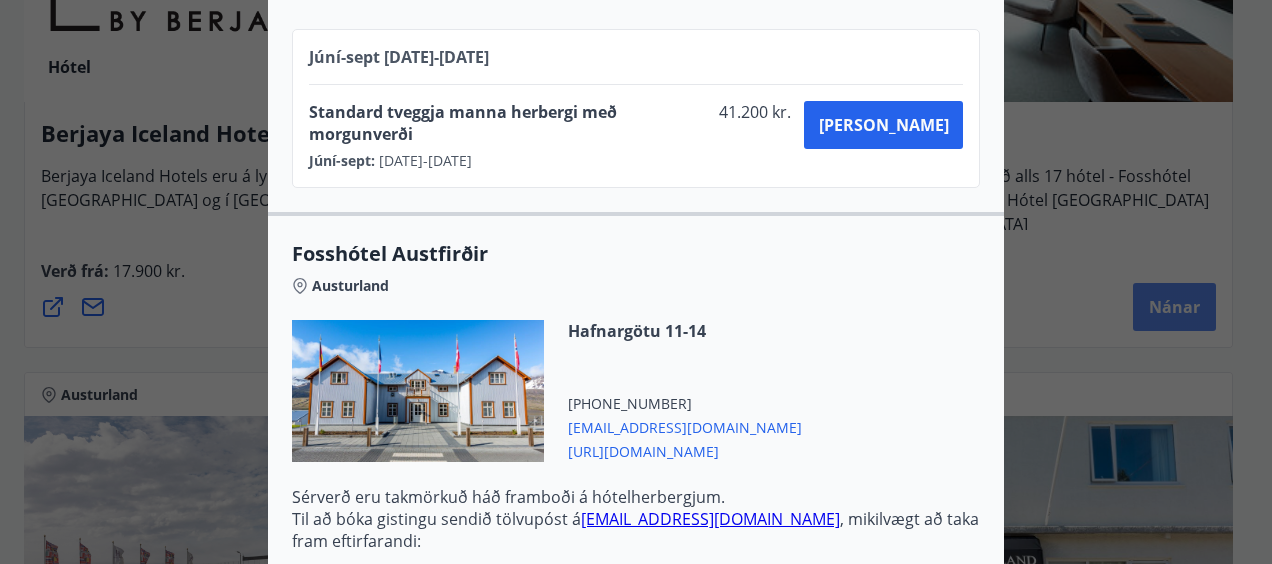 scroll, scrollTop: 4420, scrollLeft: 0, axis: vertical 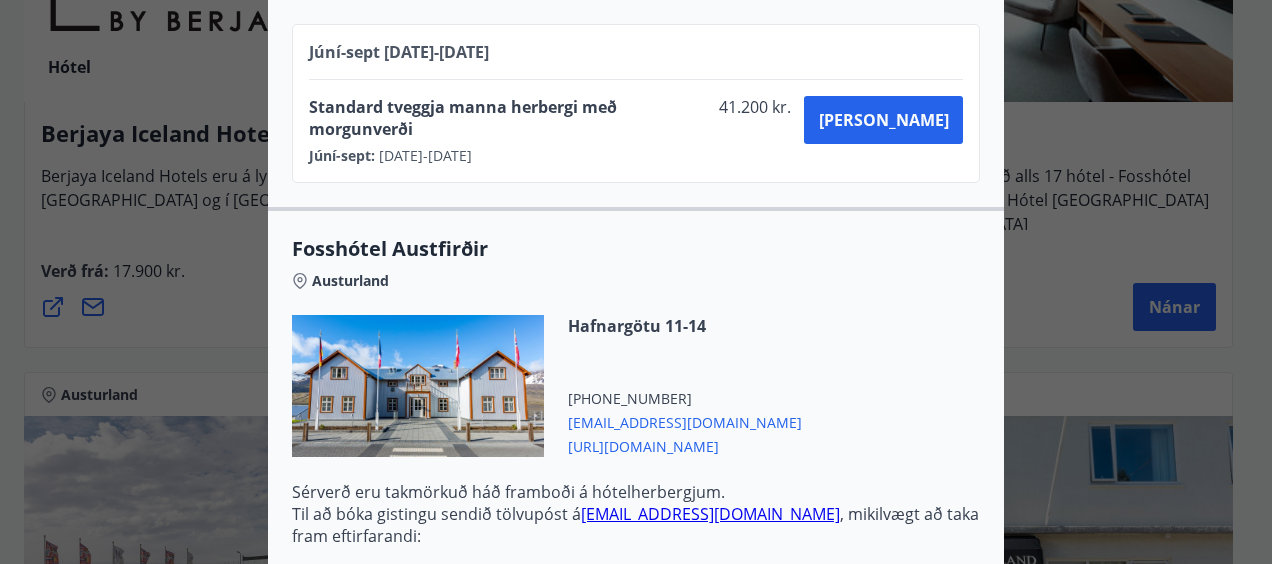 click on "[PERSON_NAME]" at bounding box center [636, 590] 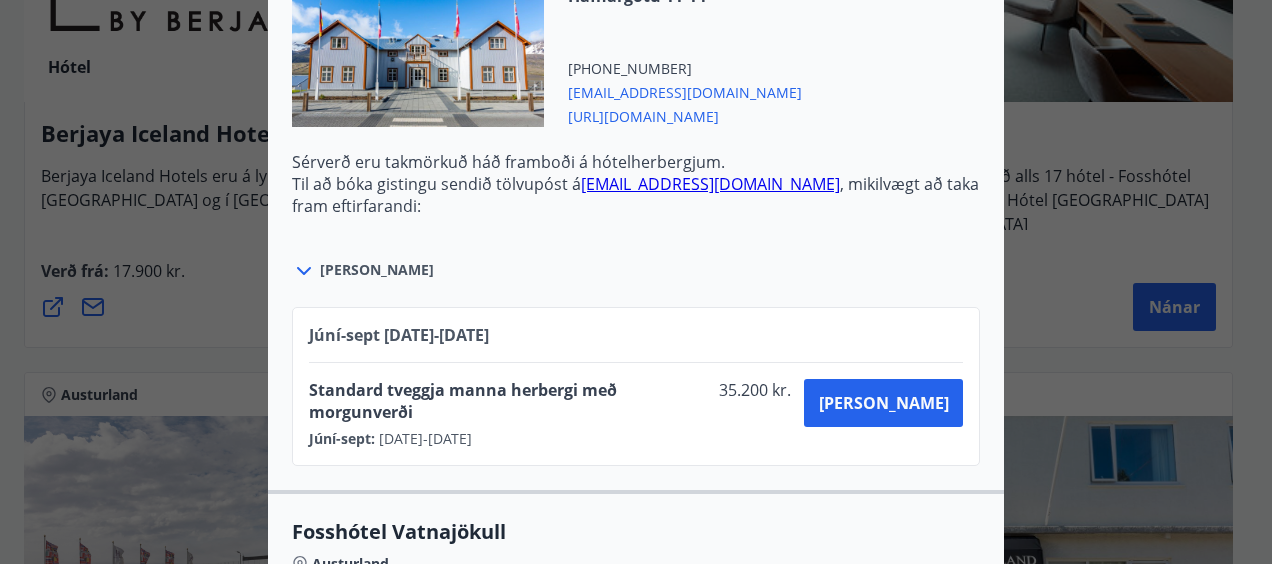 scroll, scrollTop: 4754, scrollLeft: 0, axis: vertical 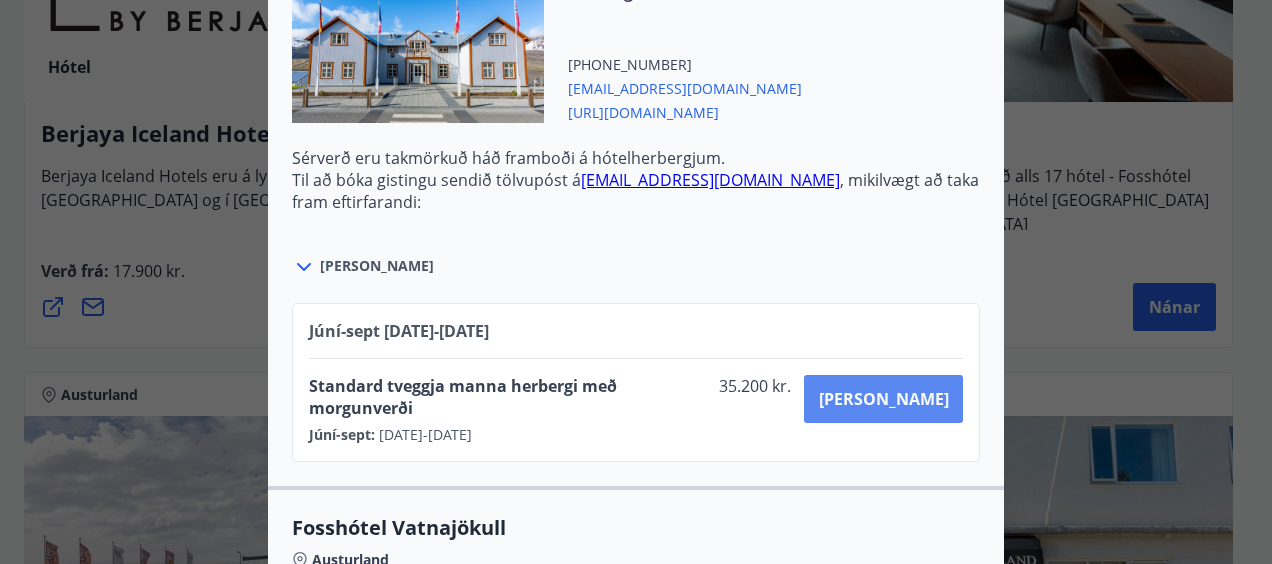 click on "[PERSON_NAME]" at bounding box center (884, 399) 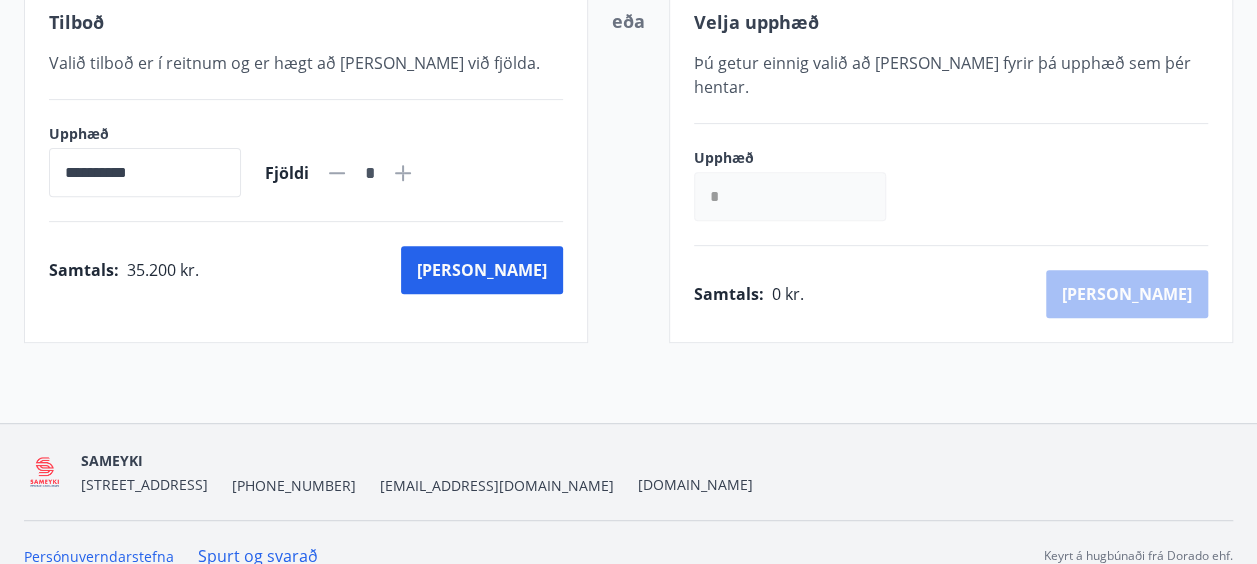 scroll, scrollTop: 418, scrollLeft: 0, axis: vertical 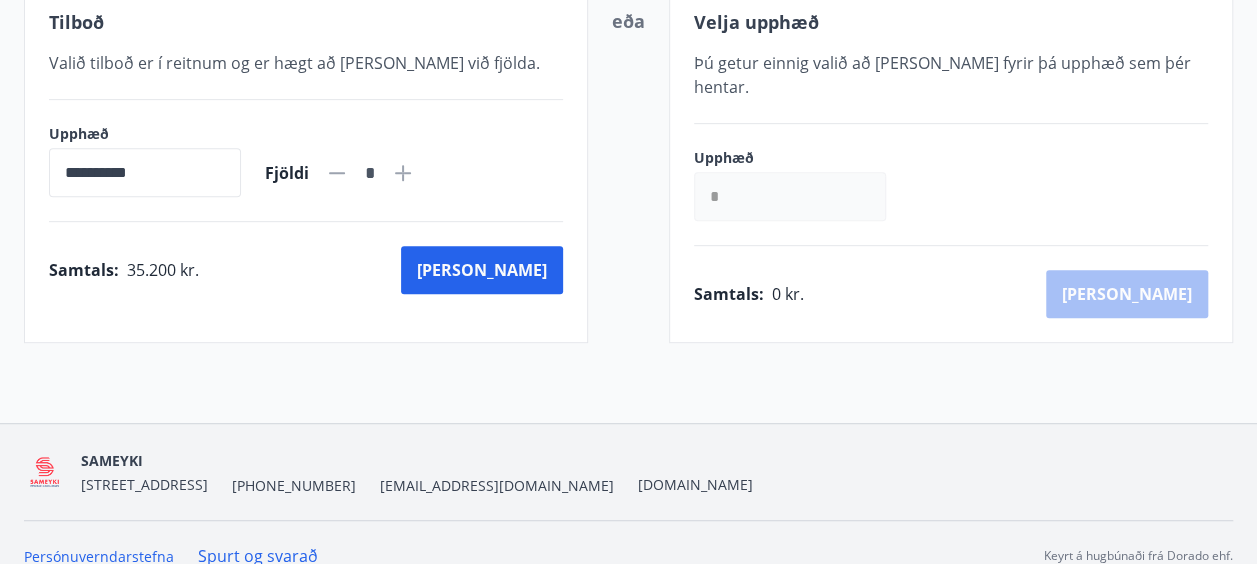 click 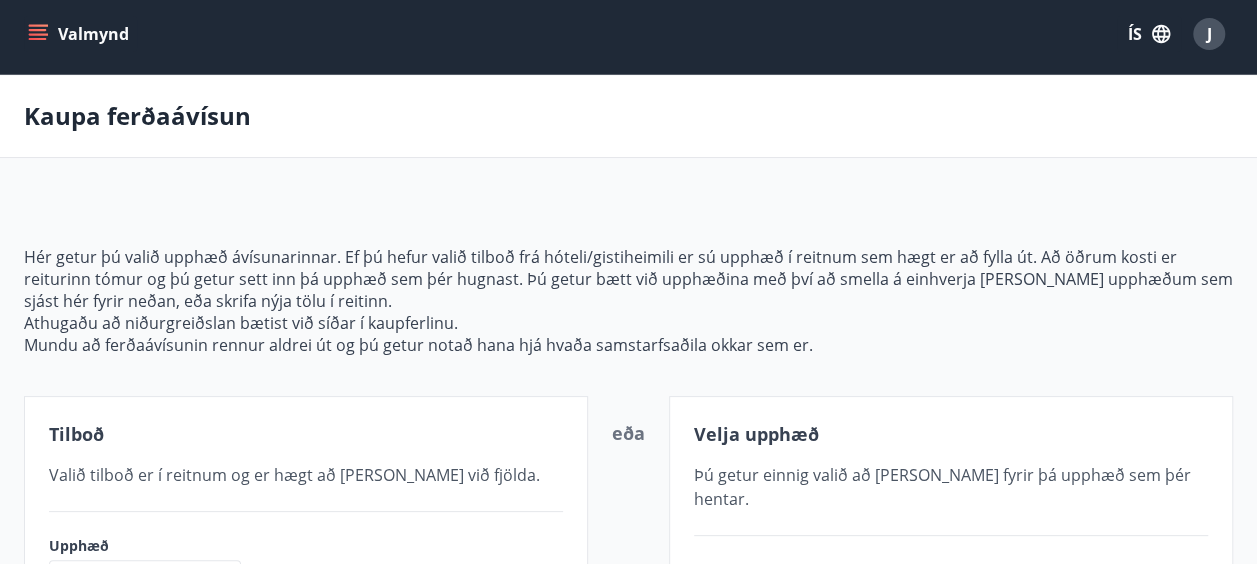 scroll, scrollTop: 0, scrollLeft: 0, axis: both 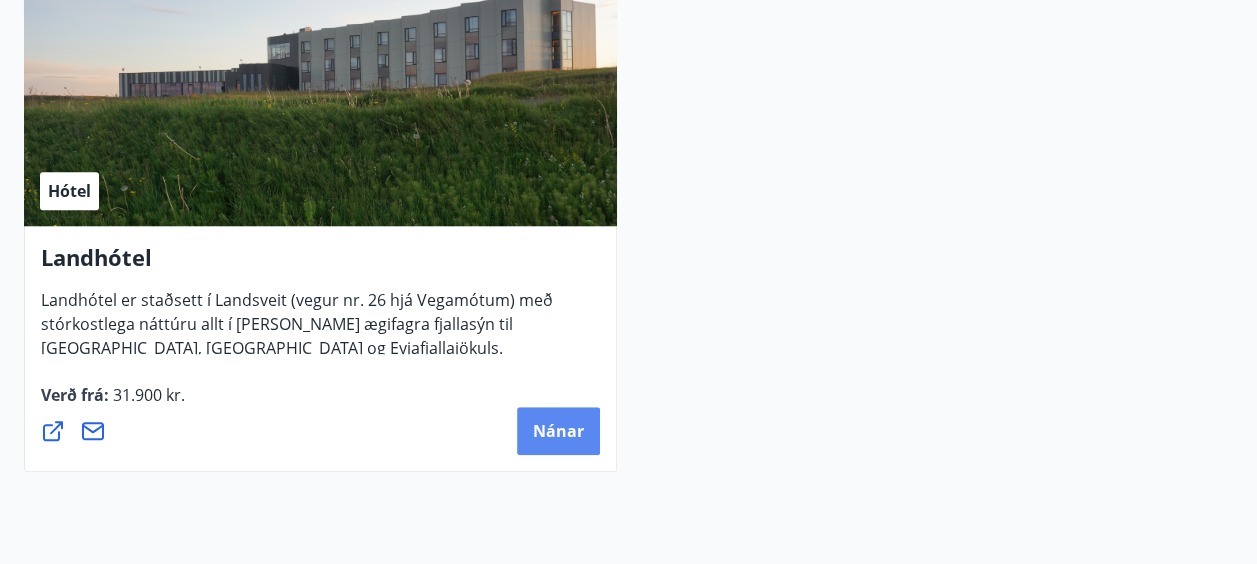 click on "Nánar" at bounding box center (558, 431) 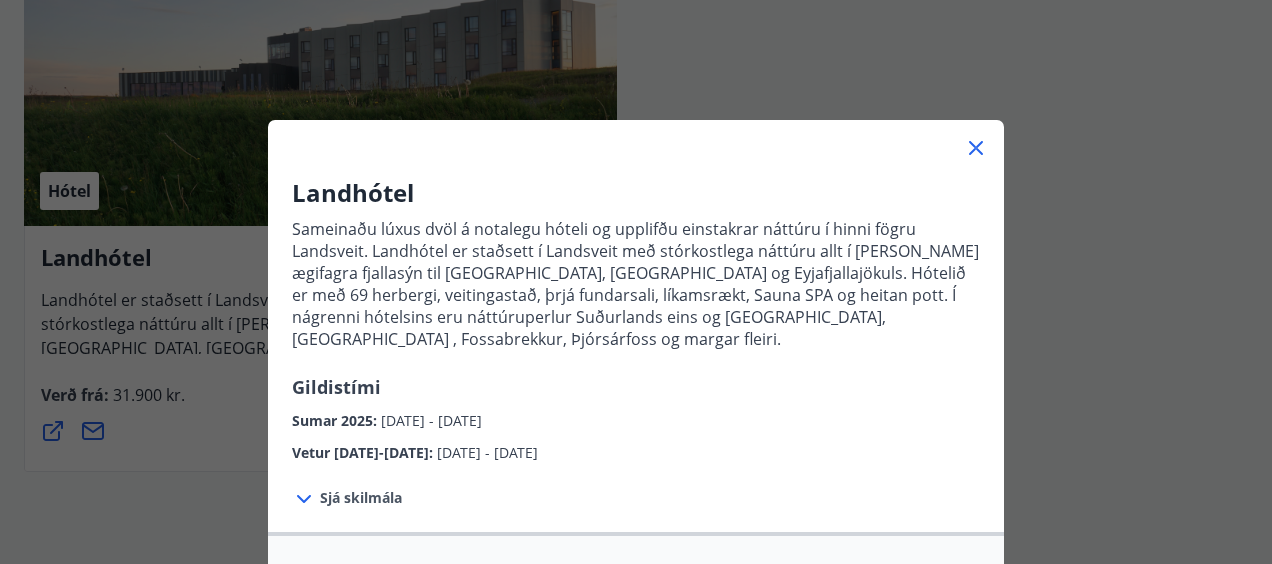 click 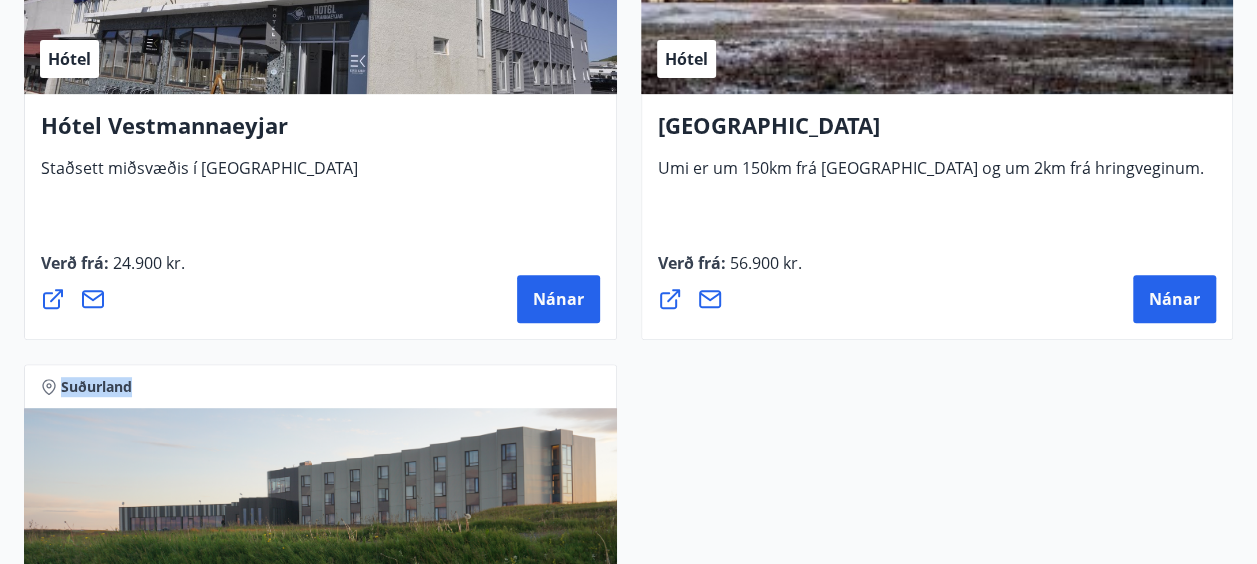 scroll, scrollTop: 7916, scrollLeft: 0, axis: vertical 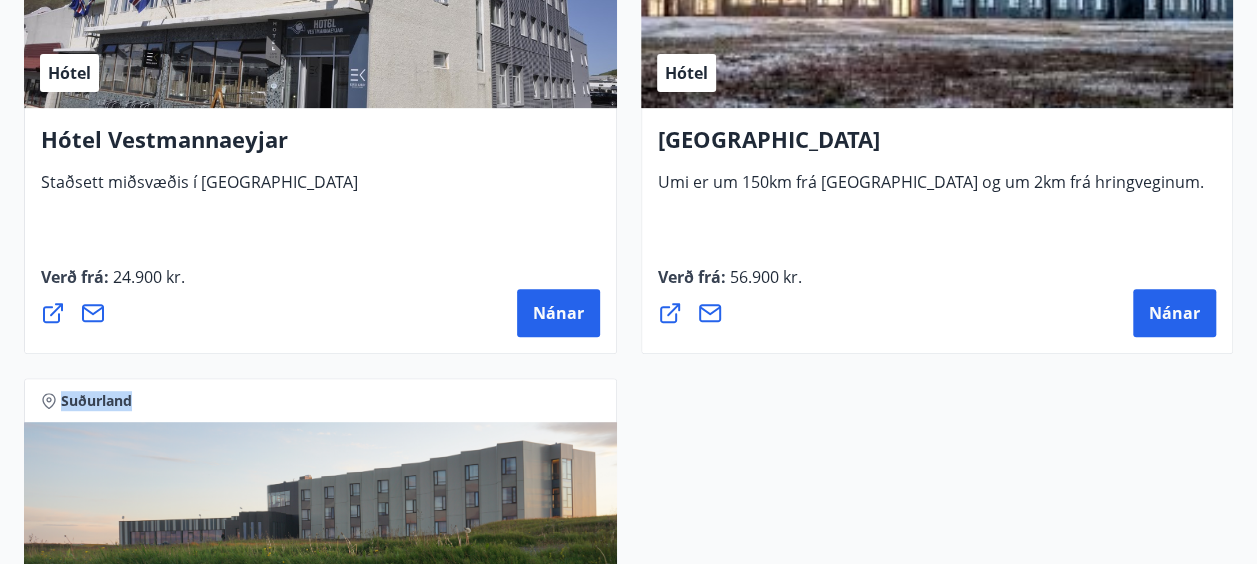 click on "Hótel" at bounding box center [686, 73] 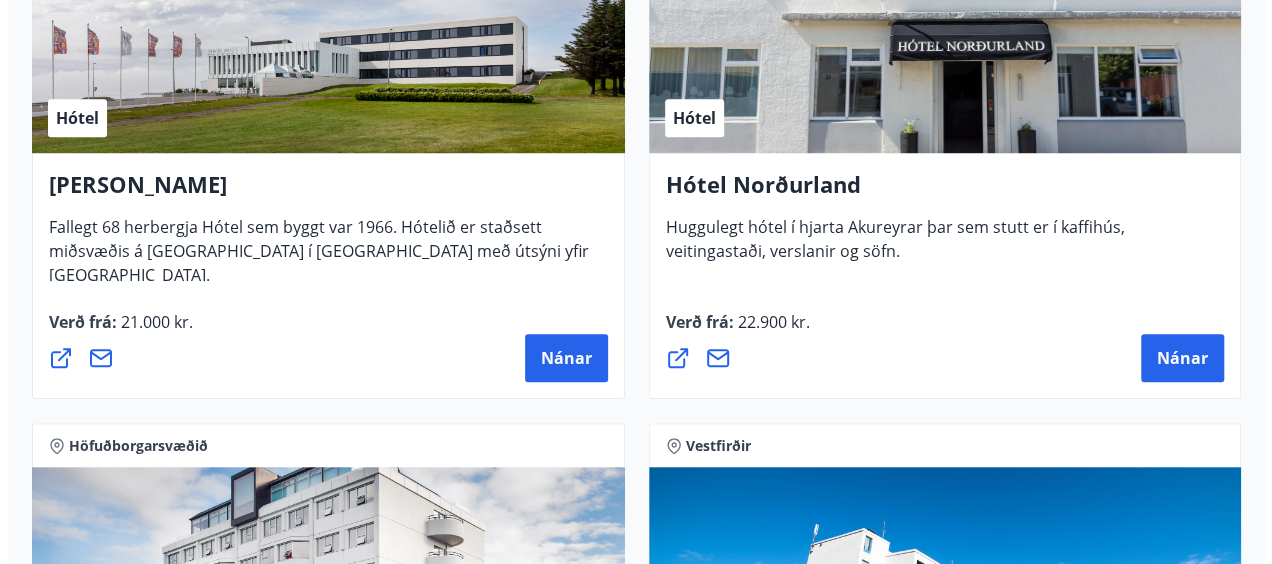 scroll, scrollTop: 4441, scrollLeft: 0, axis: vertical 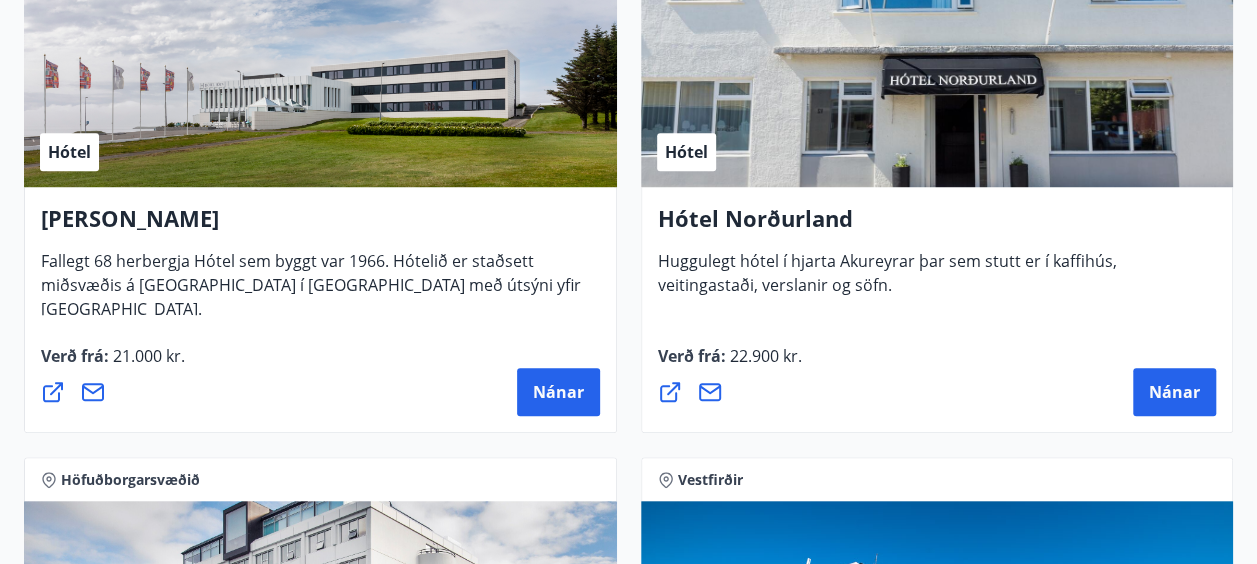 click on "[PERSON_NAME]" at bounding box center (320, 226) 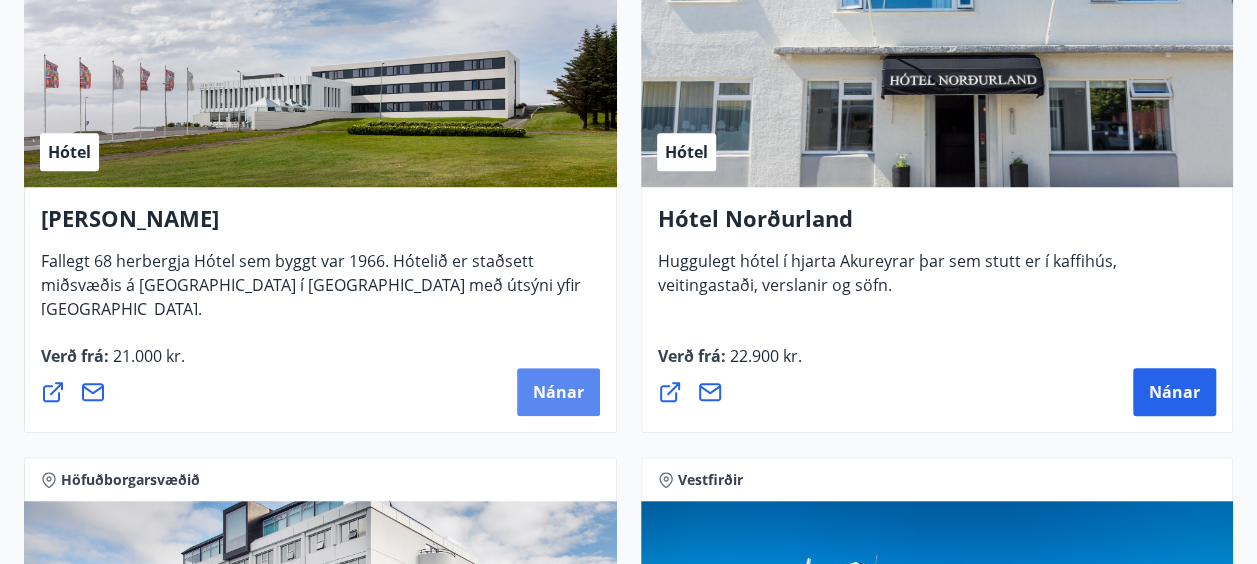 click on "Nánar" at bounding box center [558, 392] 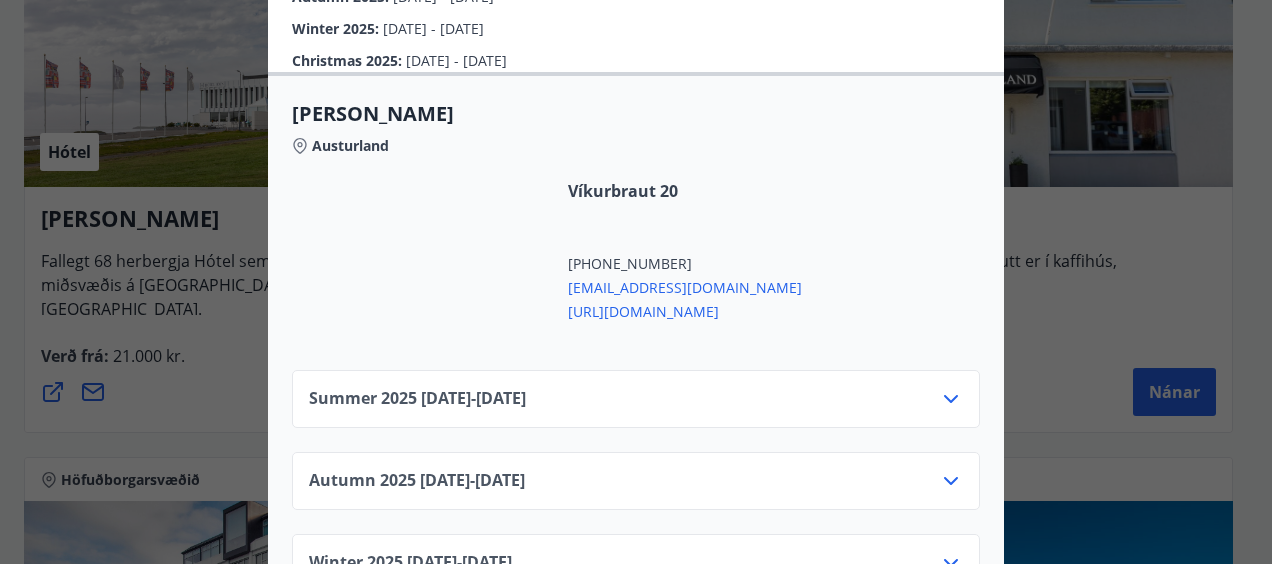 scroll, scrollTop: 866, scrollLeft: 0, axis: vertical 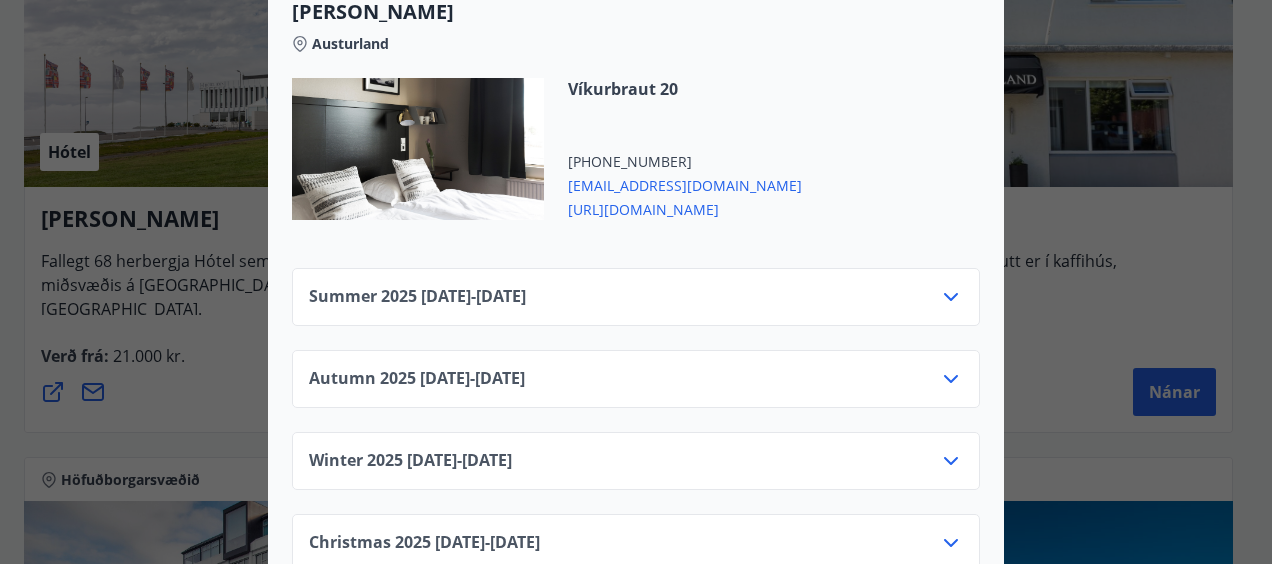 click on "[URL][DOMAIN_NAME]" at bounding box center (685, 208) 